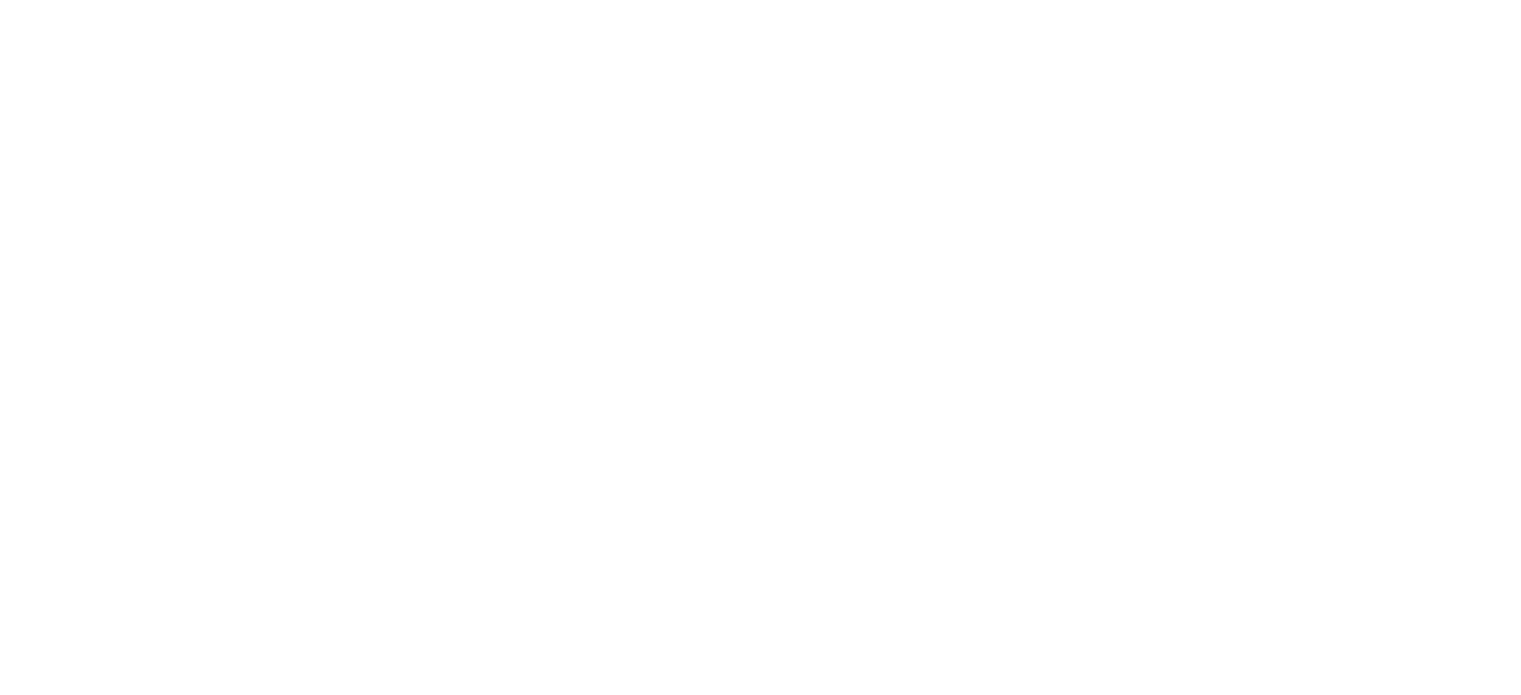 scroll, scrollTop: 0, scrollLeft: 0, axis: both 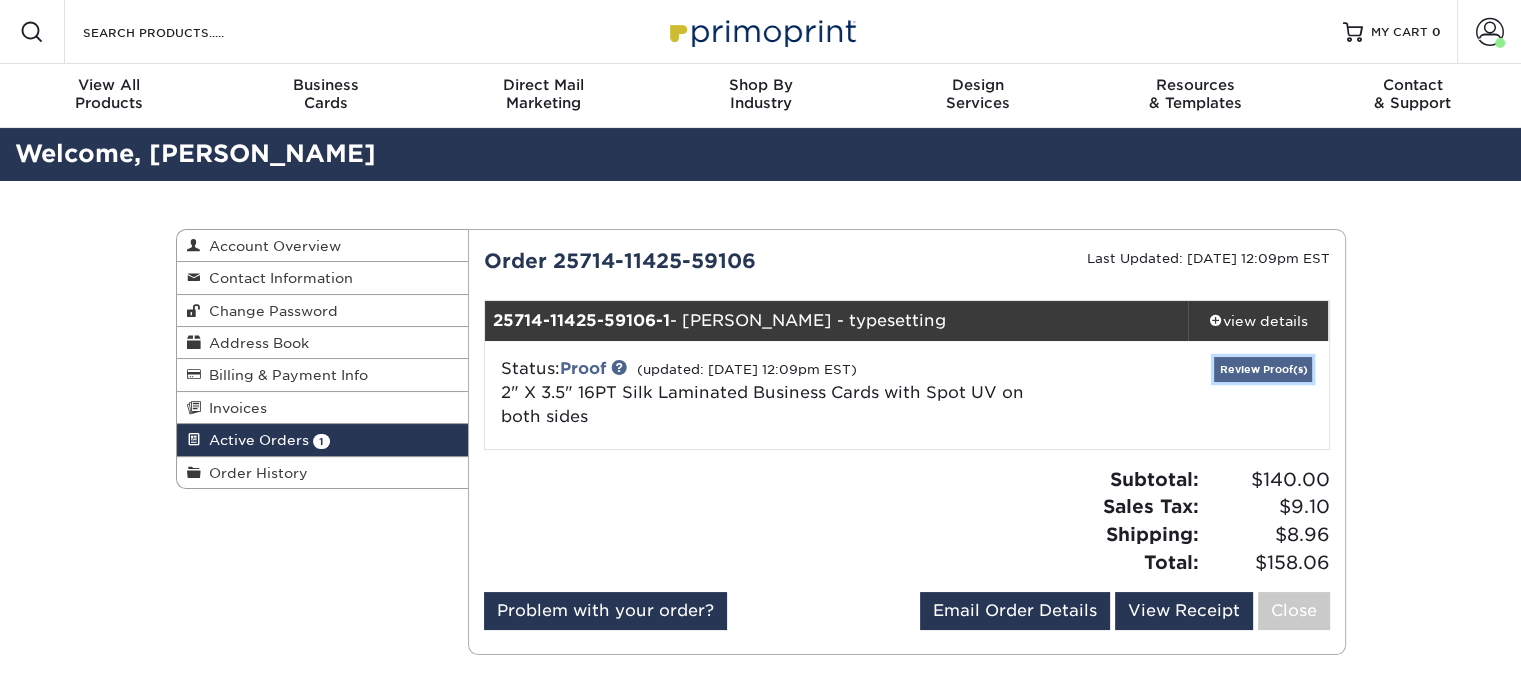 click on "Review Proof(s)" at bounding box center (1263, 369) 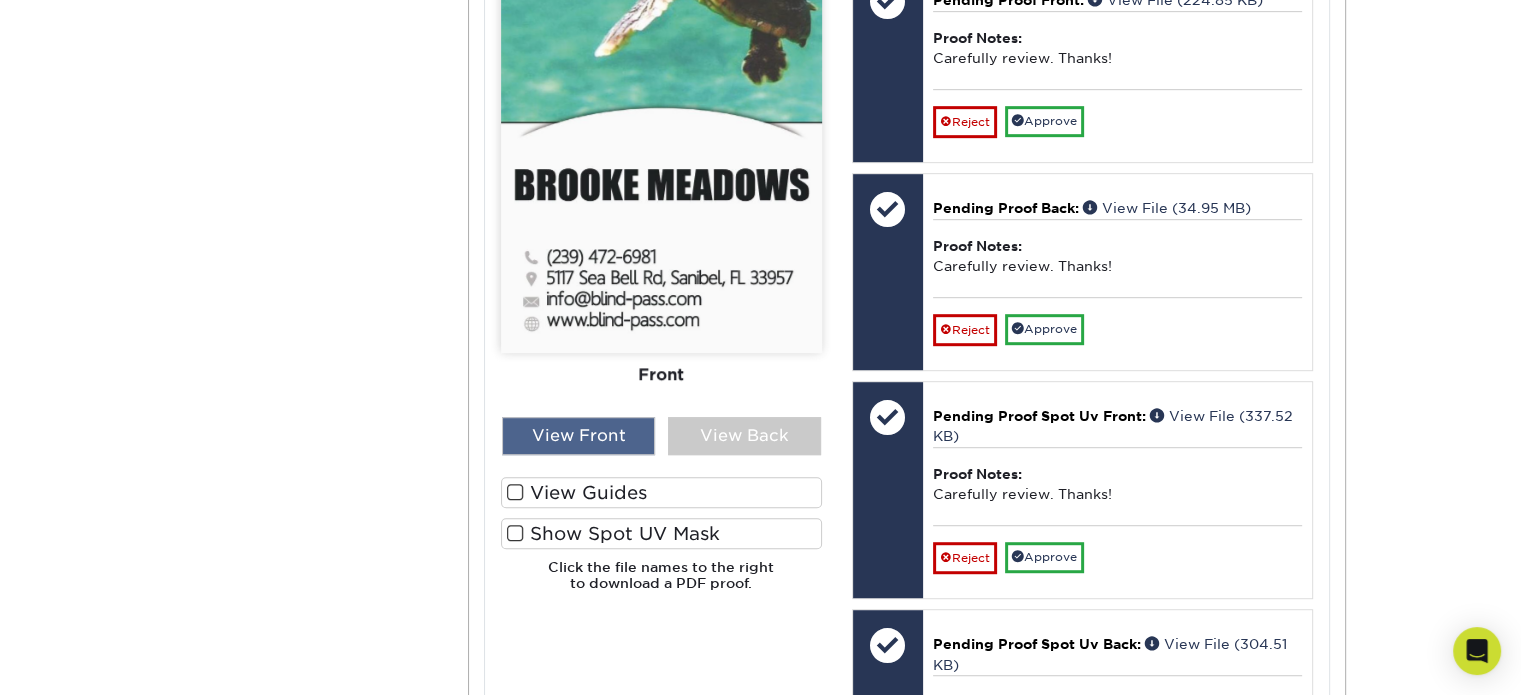 scroll, scrollTop: 1100, scrollLeft: 0, axis: vertical 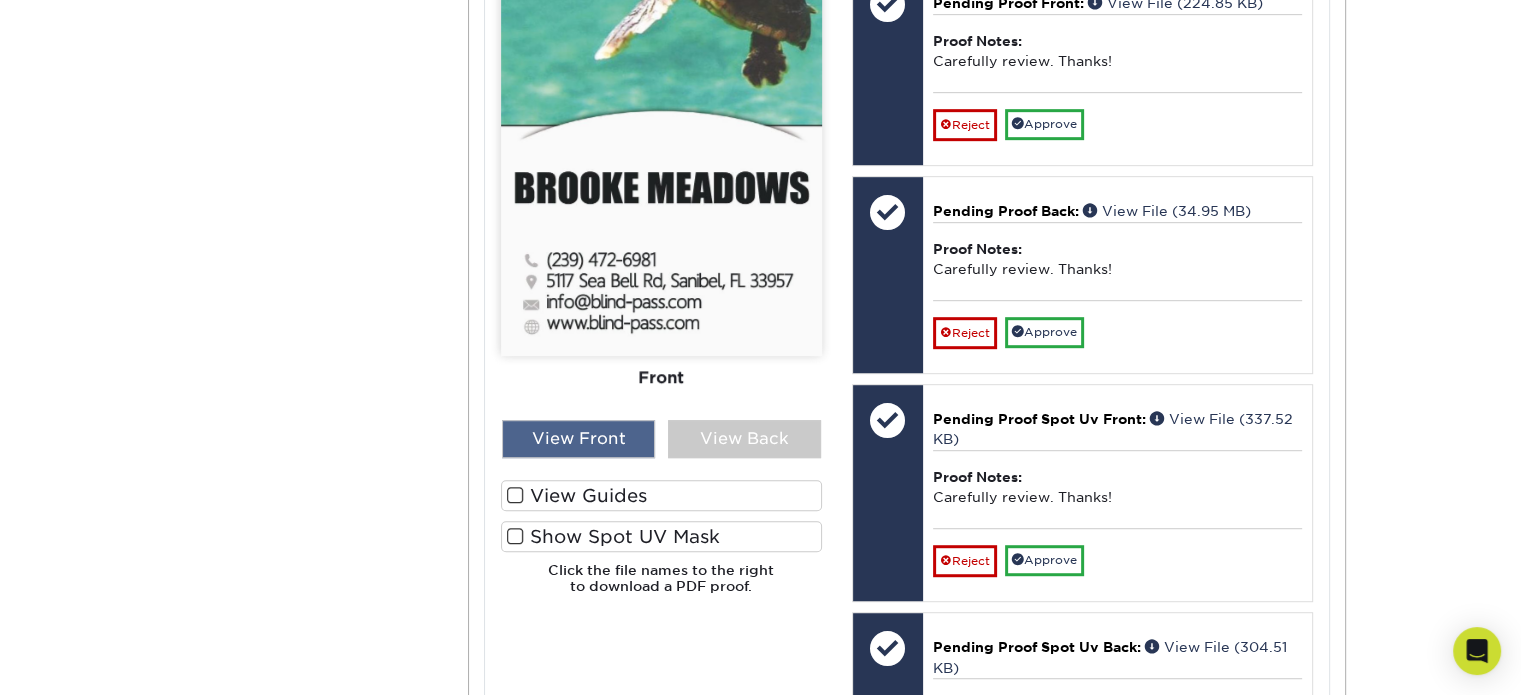 click on "View Front" at bounding box center [578, 439] 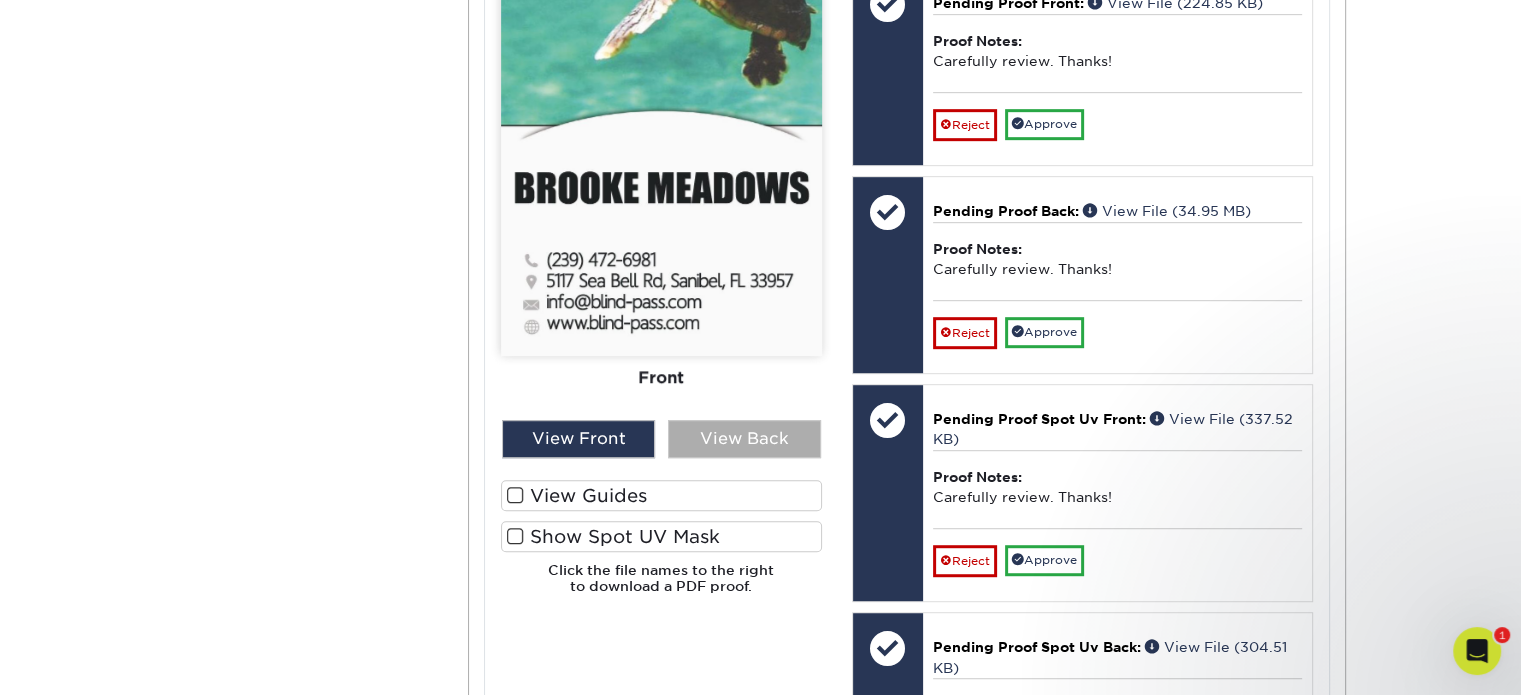 scroll, scrollTop: 0, scrollLeft: 0, axis: both 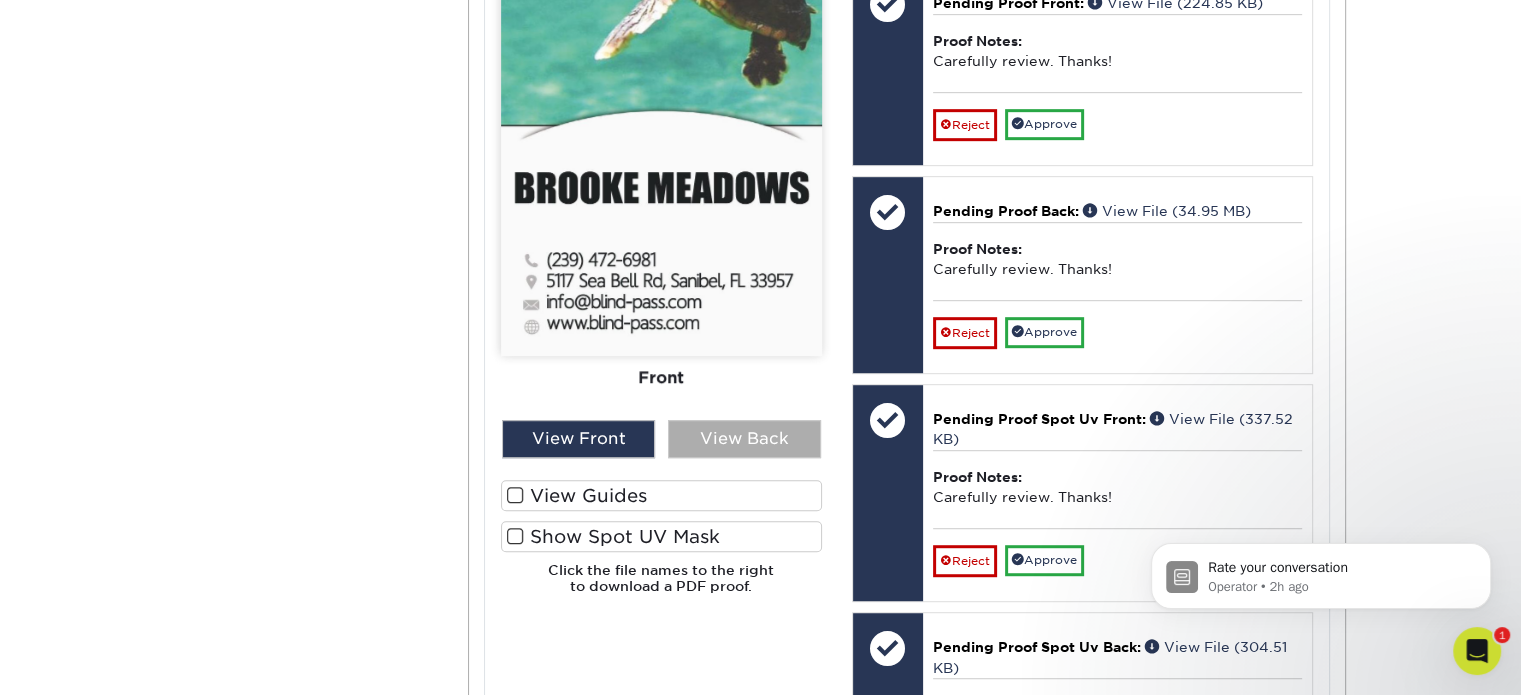 click on "View Back" at bounding box center [744, 439] 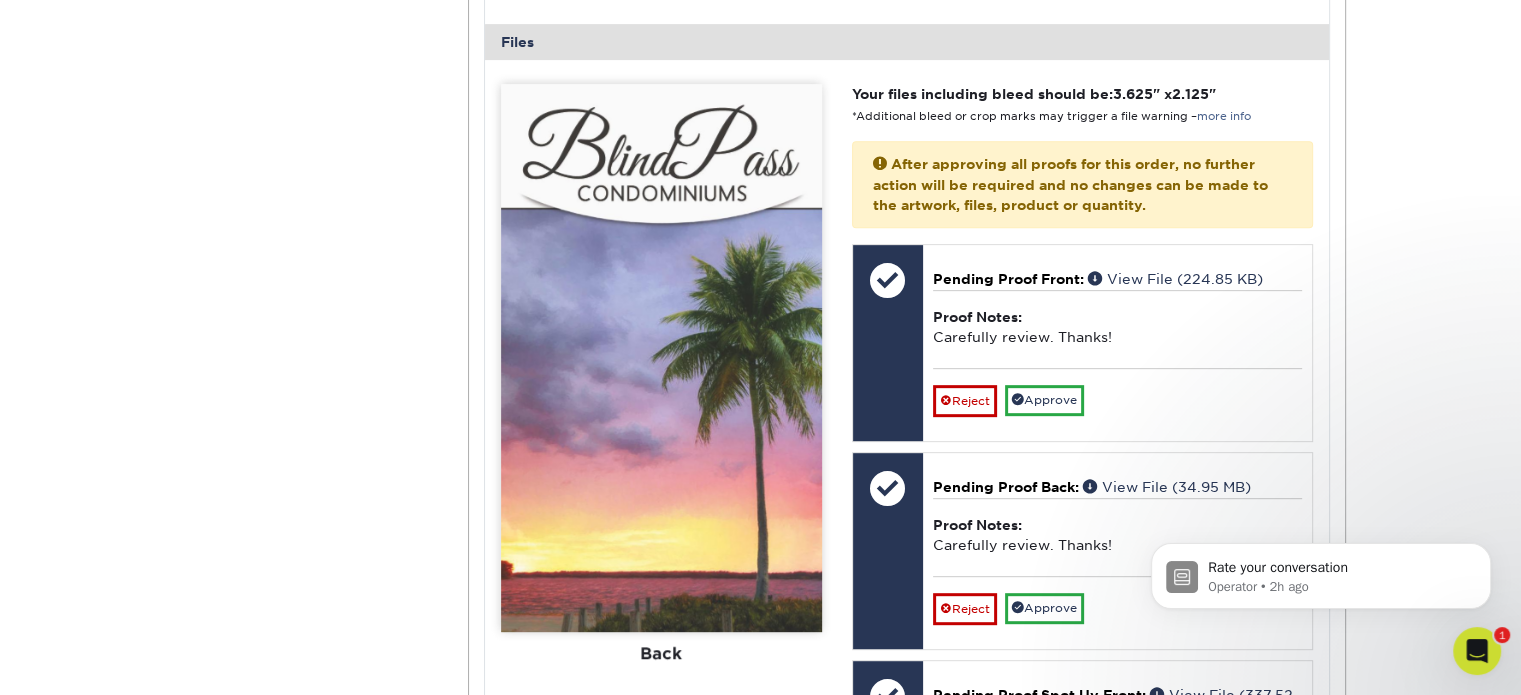 scroll, scrollTop: 1000, scrollLeft: 0, axis: vertical 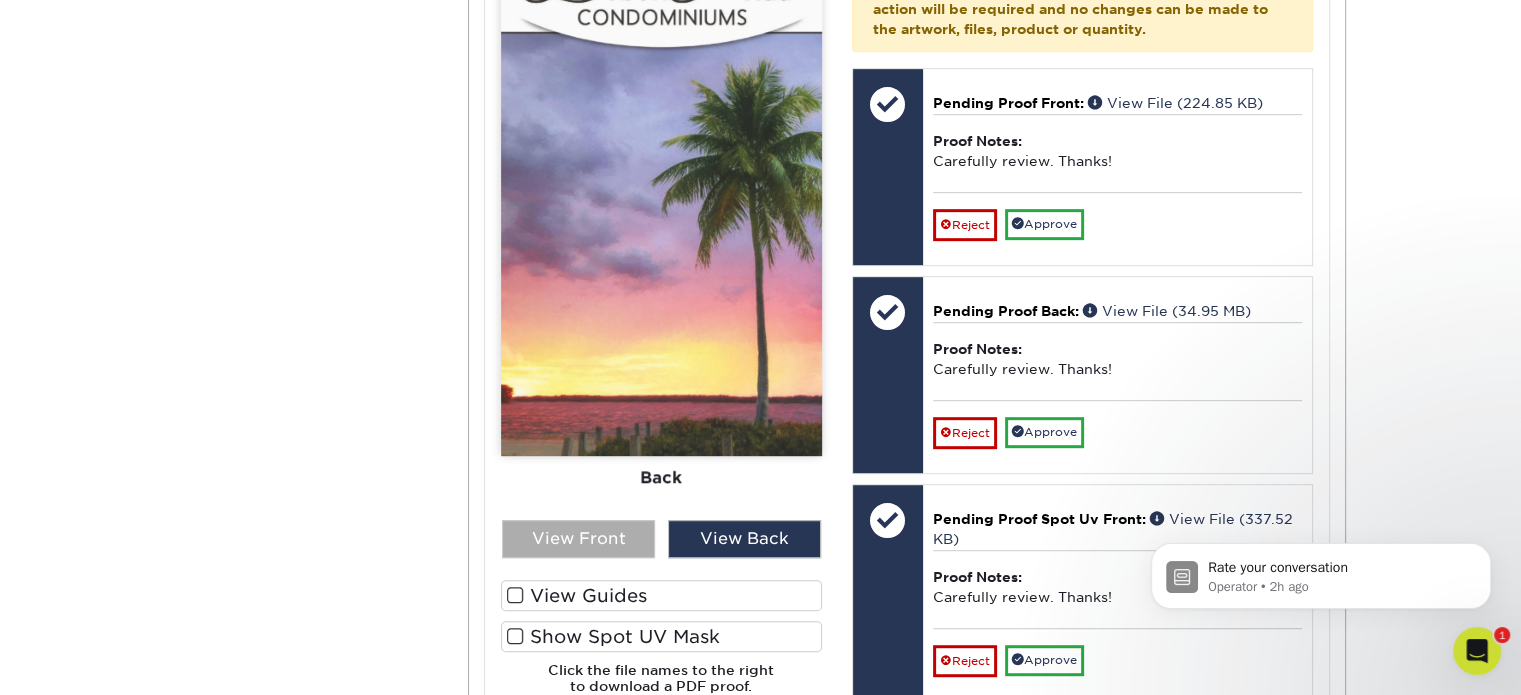 click on "View Front" at bounding box center (578, 539) 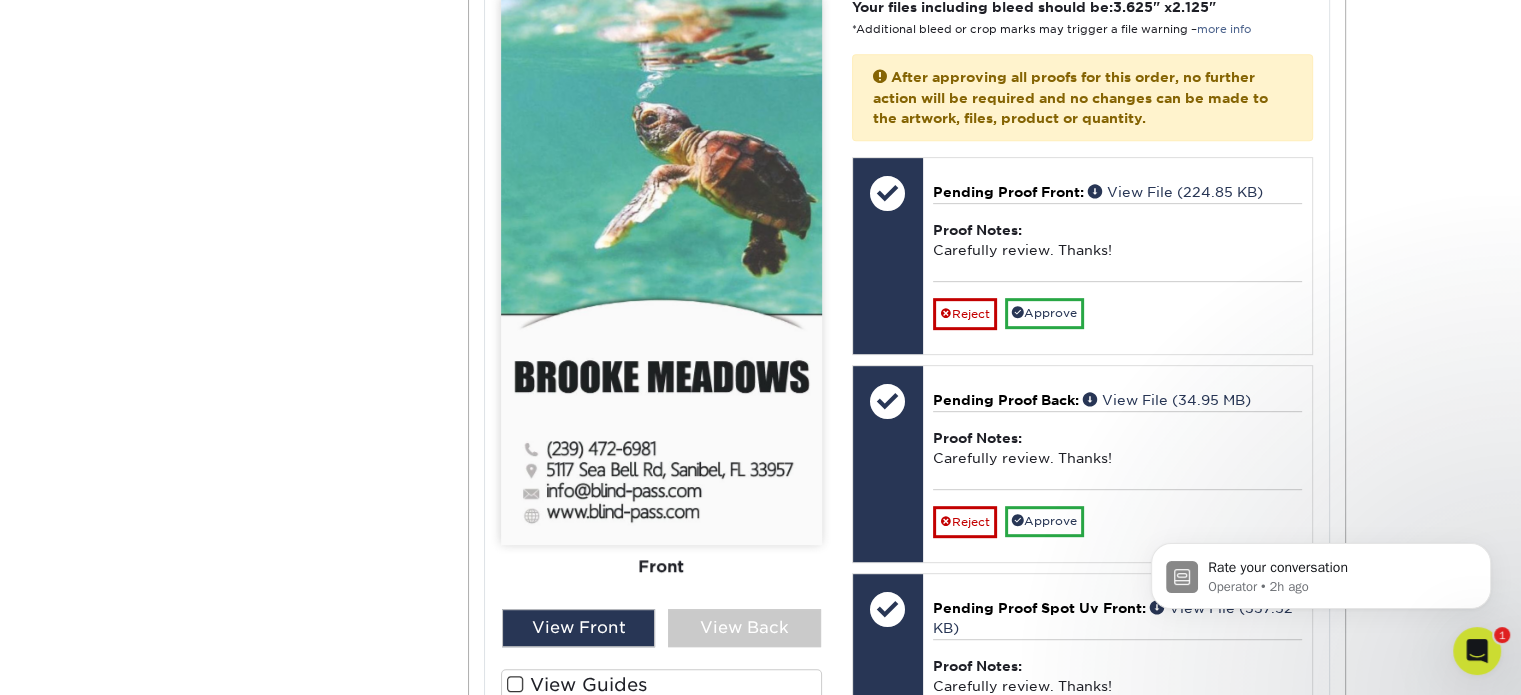 scroll, scrollTop: 900, scrollLeft: 0, axis: vertical 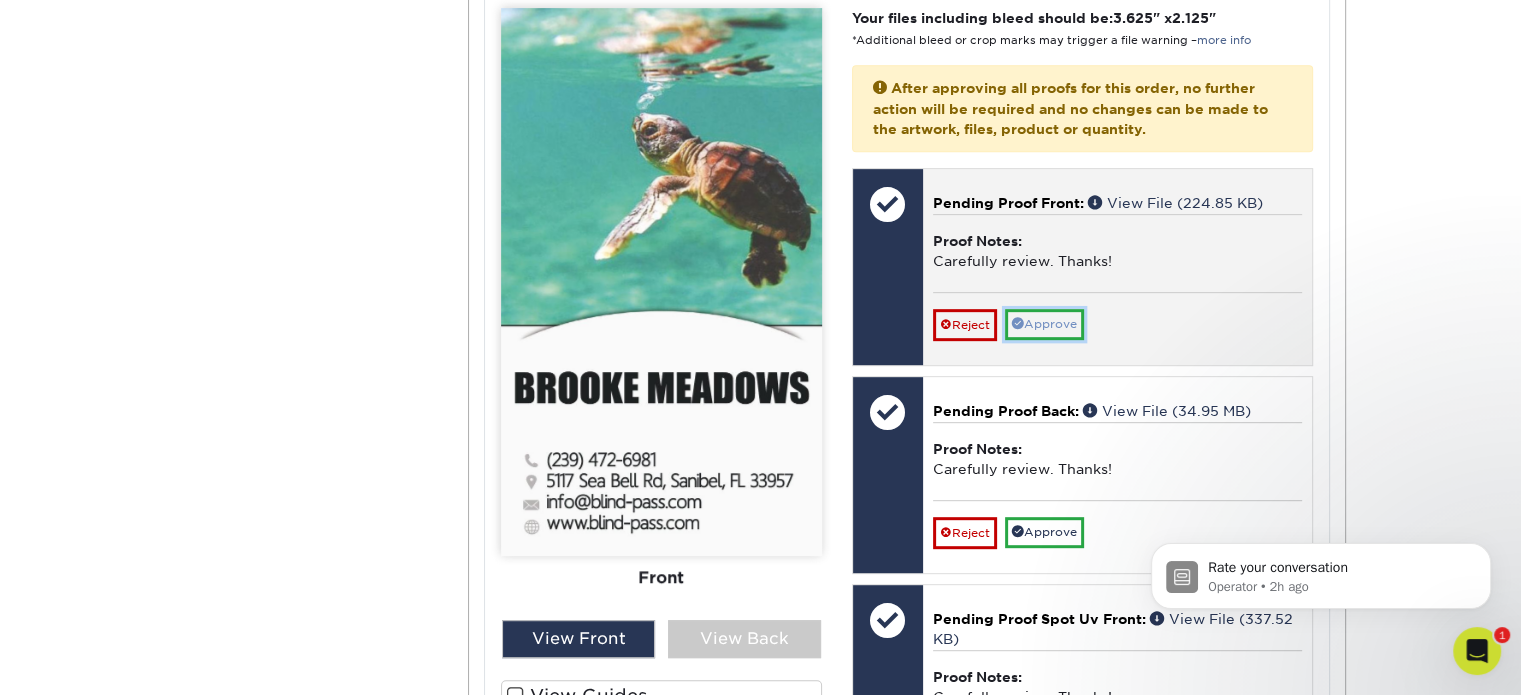 click on "Approve" at bounding box center (1044, 324) 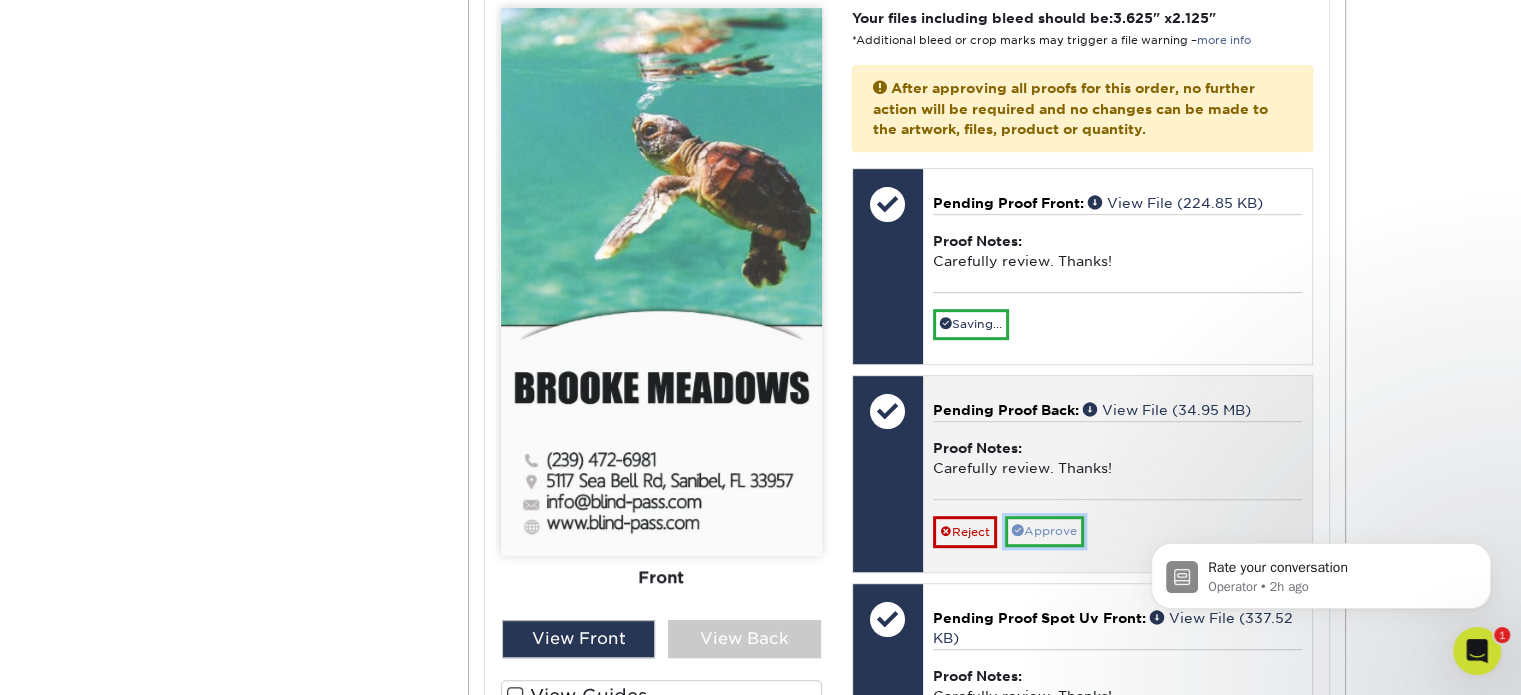 click on "Approve" at bounding box center [1044, 531] 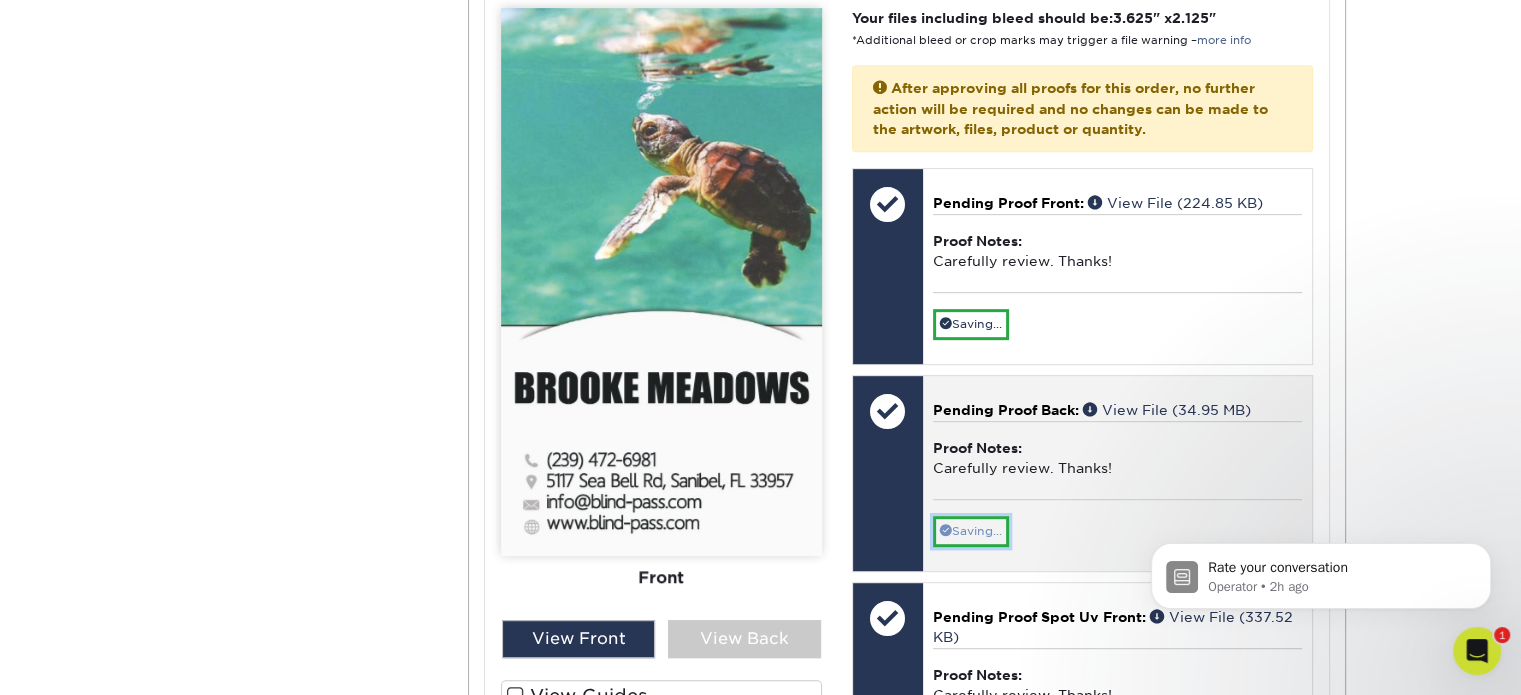scroll, scrollTop: 1200, scrollLeft: 0, axis: vertical 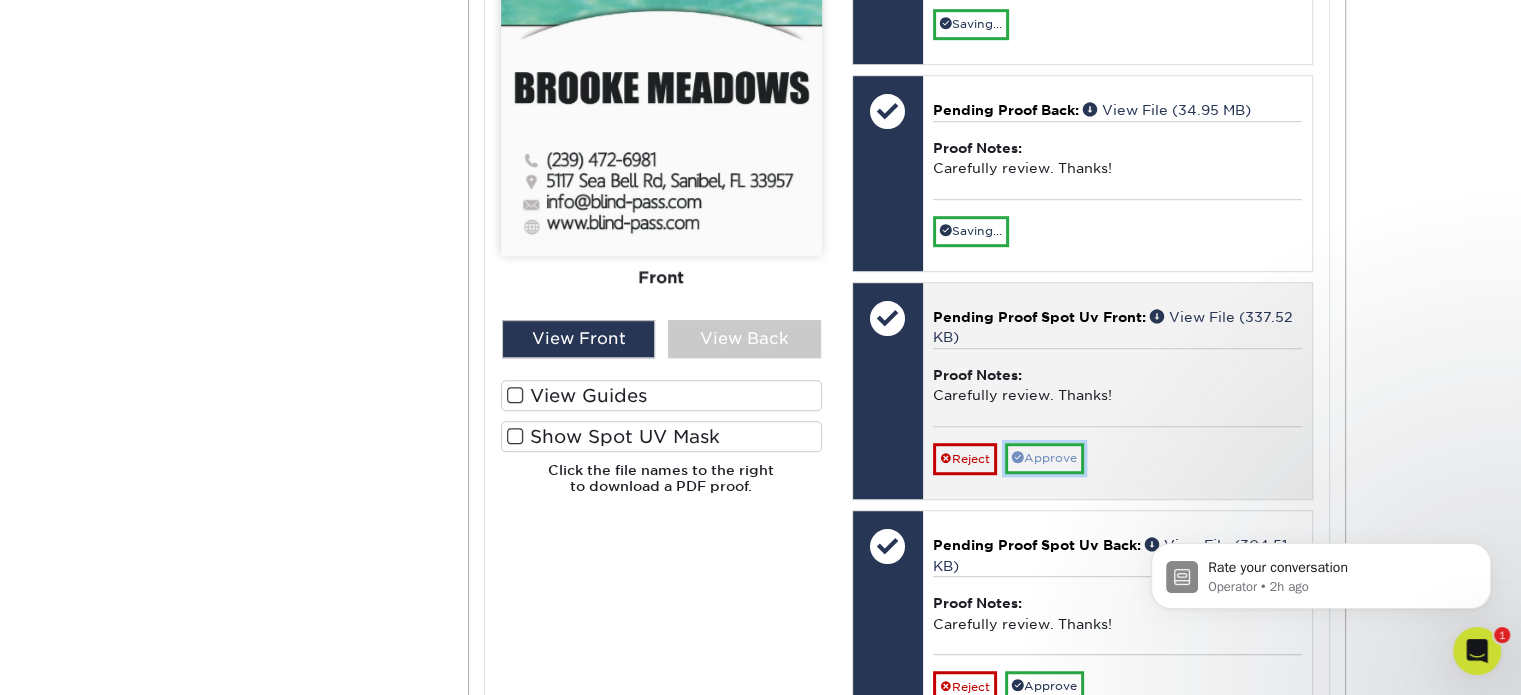 click on "Approve" at bounding box center (1044, 458) 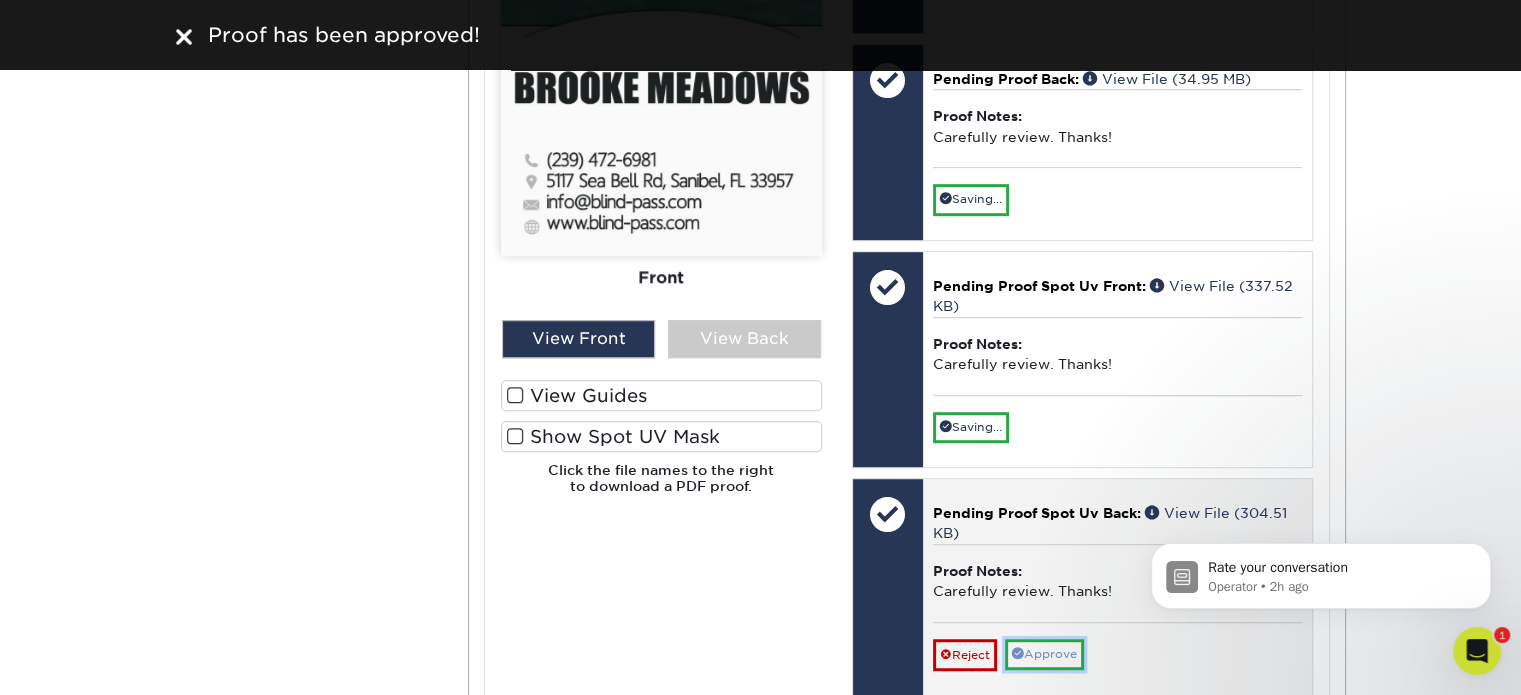 click on "Approve" at bounding box center [1044, 654] 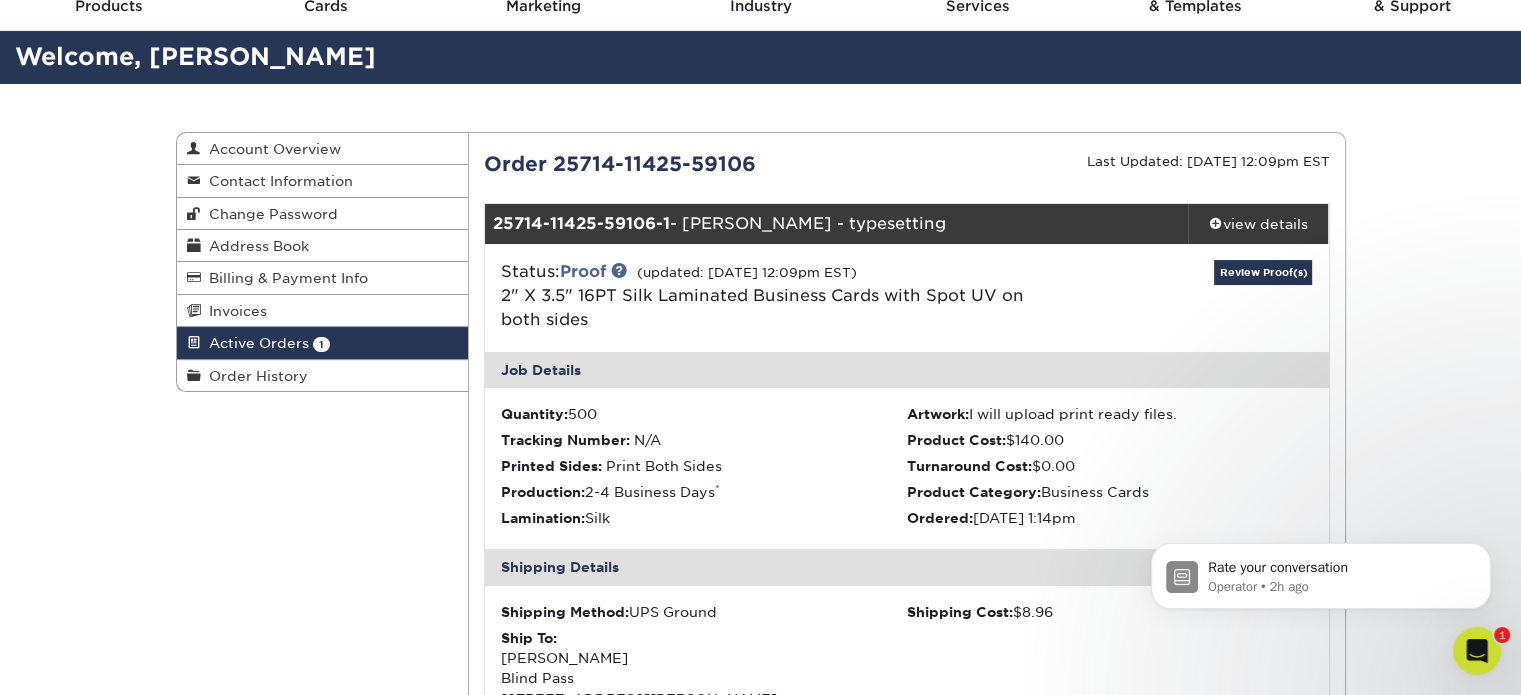 scroll, scrollTop: 0, scrollLeft: 0, axis: both 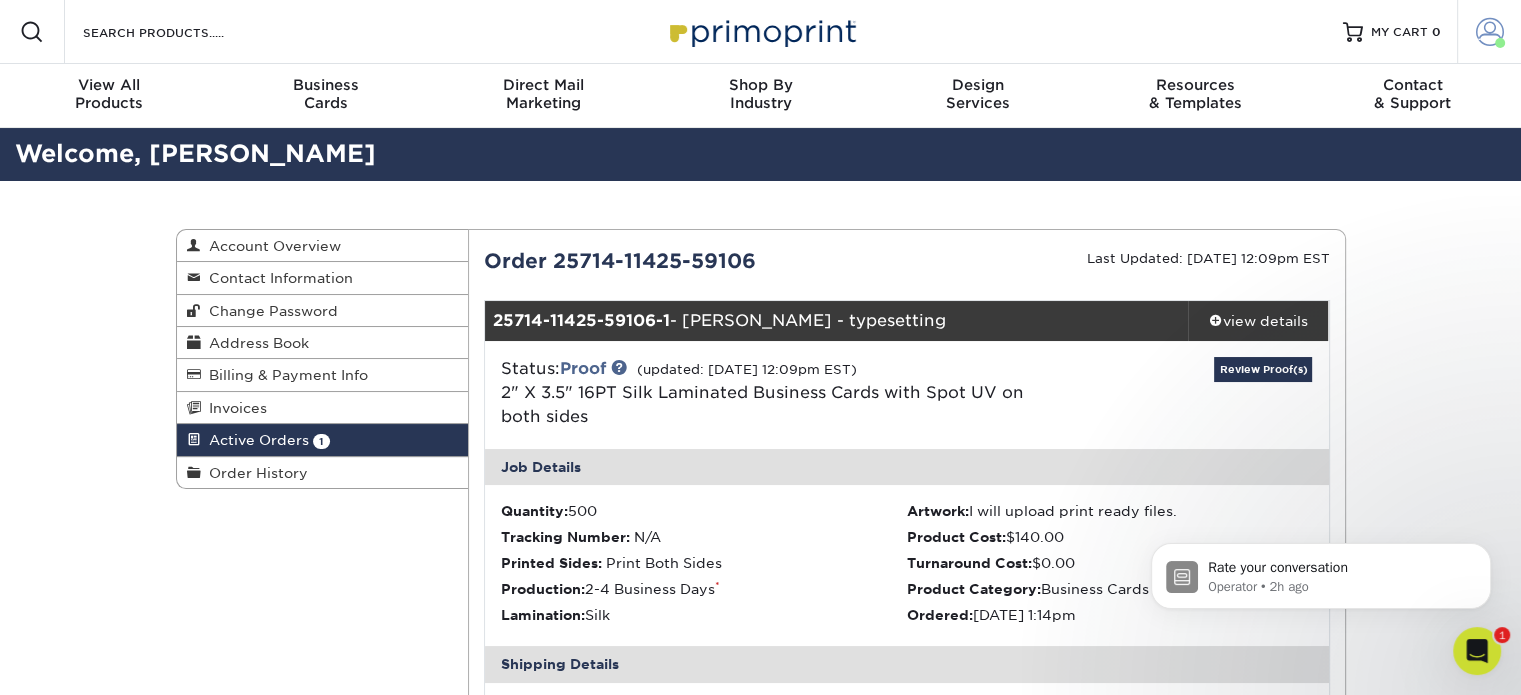 click at bounding box center (1490, 32) 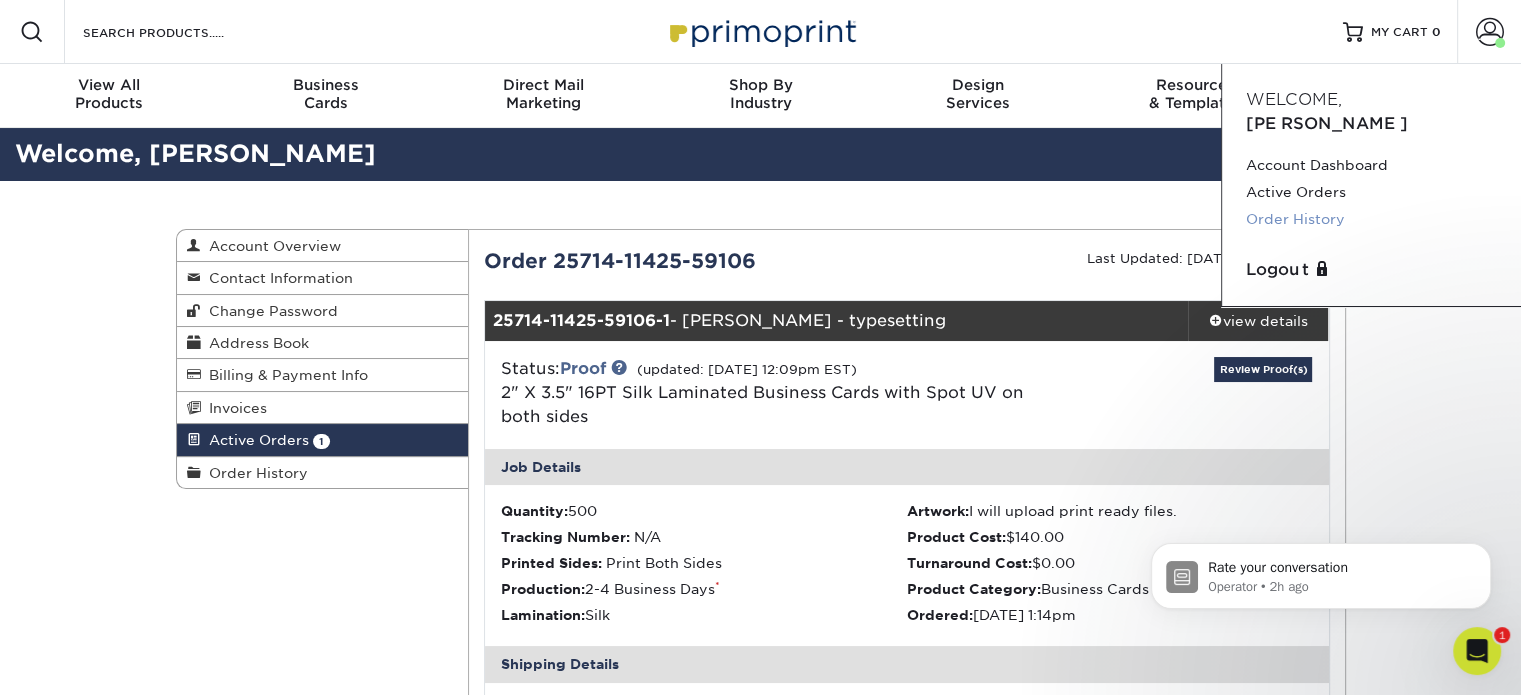 click on "Order History" at bounding box center [1371, 219] 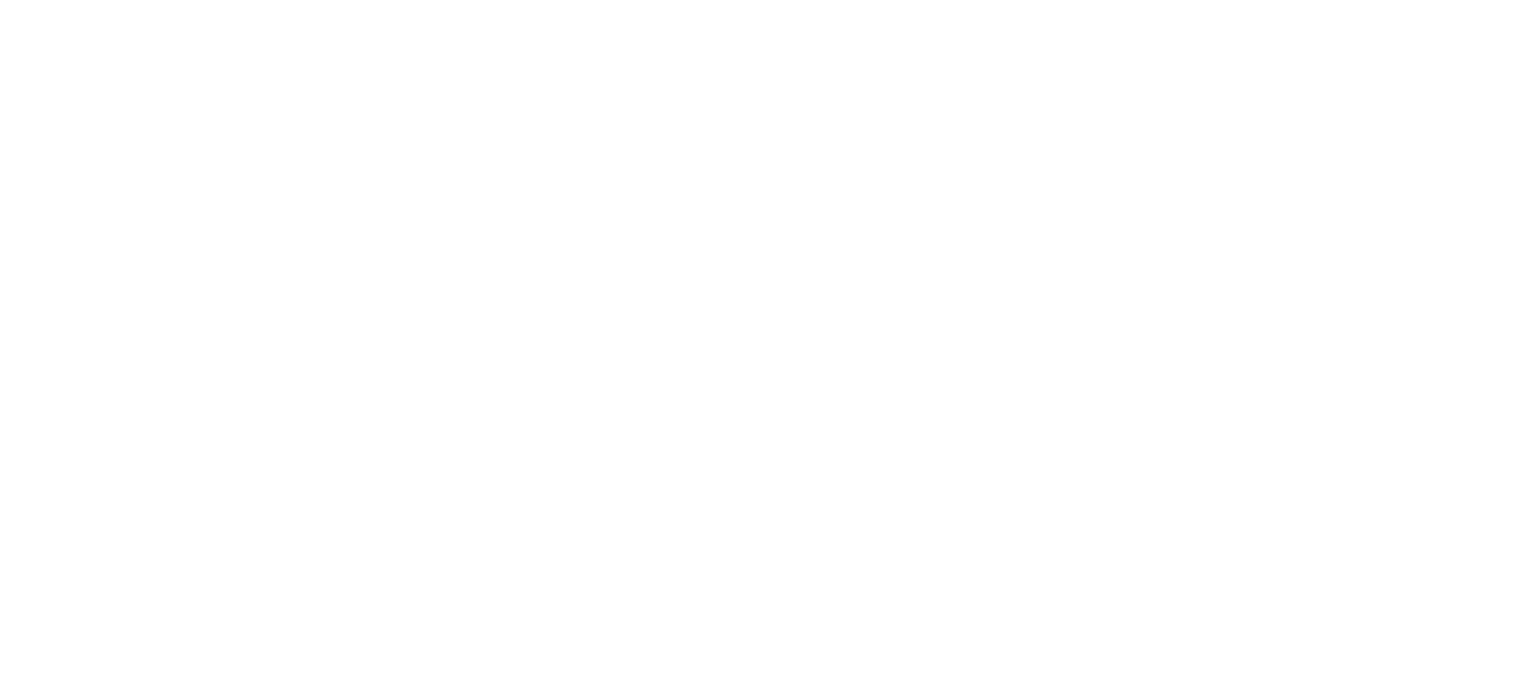 scroll, scrollTop: 0, scrollLeft: 0, axis: both 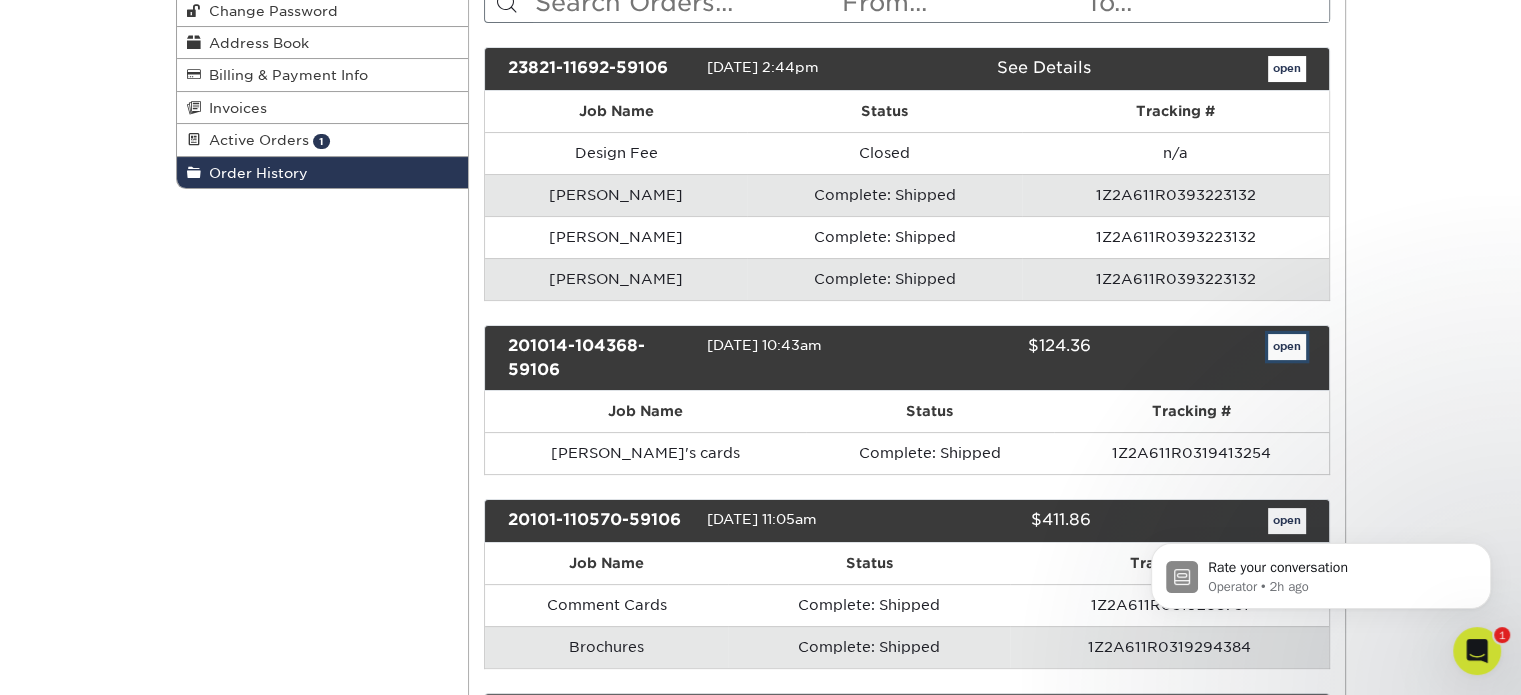 click on "open" at bounding box center [1287, 347] 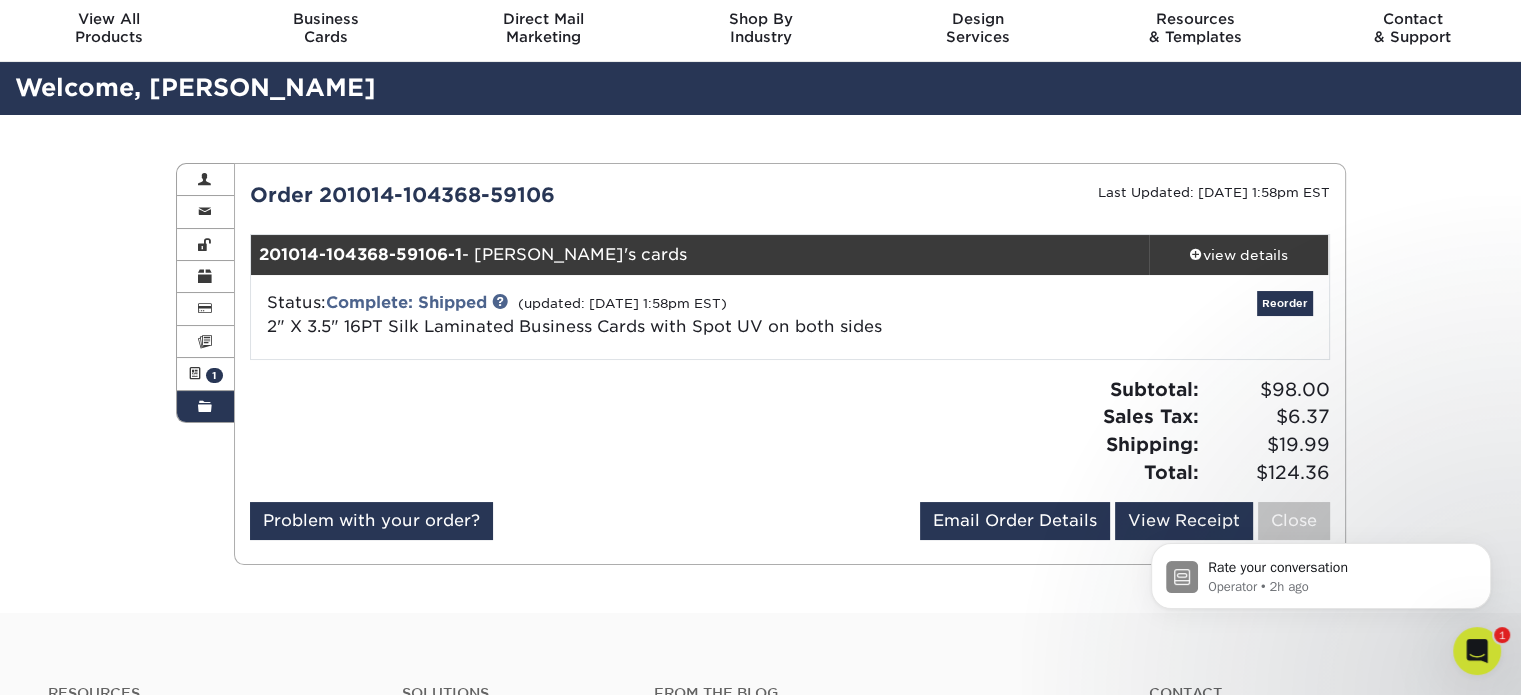 scroll, scrollTop: 100, scrollLeft: 0, axis: vertical 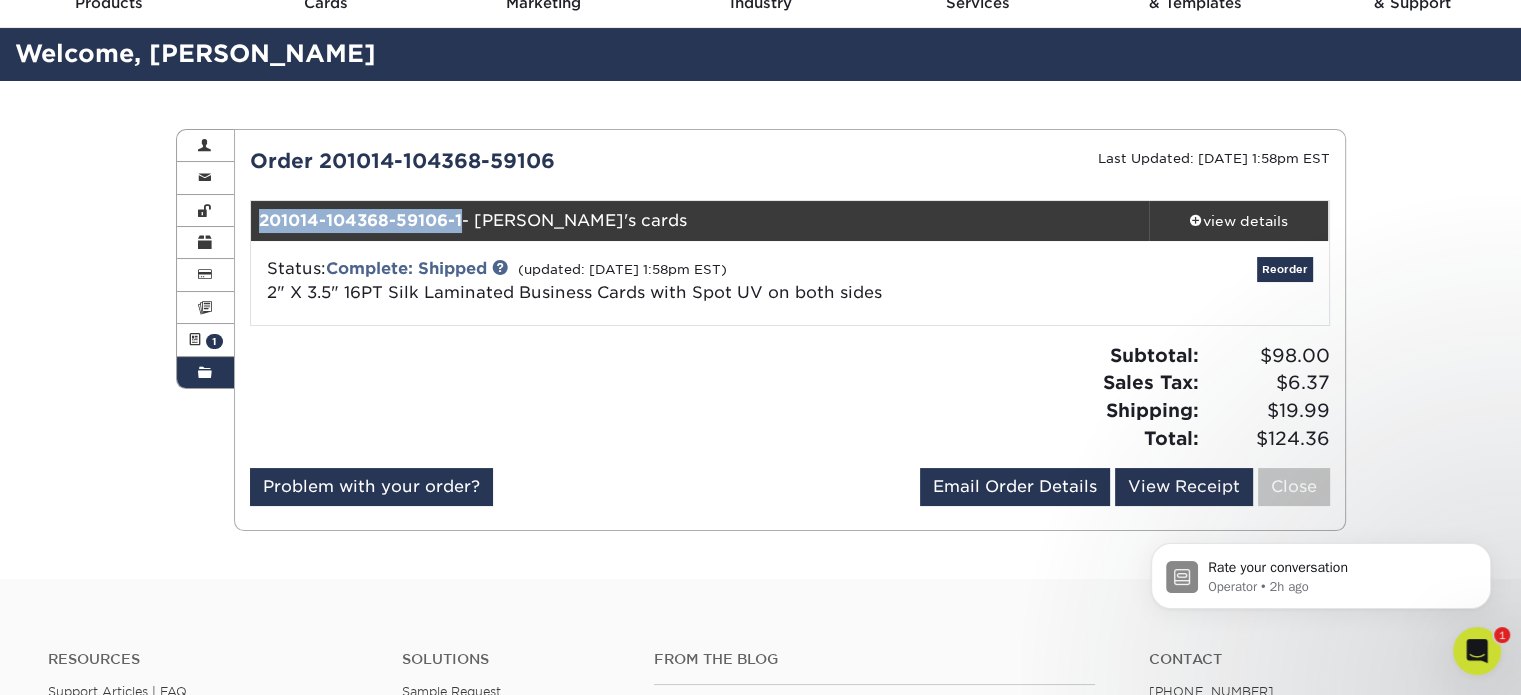 drag, startPoint x: 260, startPoint y: 221, endPoint x: 460, endPoint y: 219, distance: 200.01 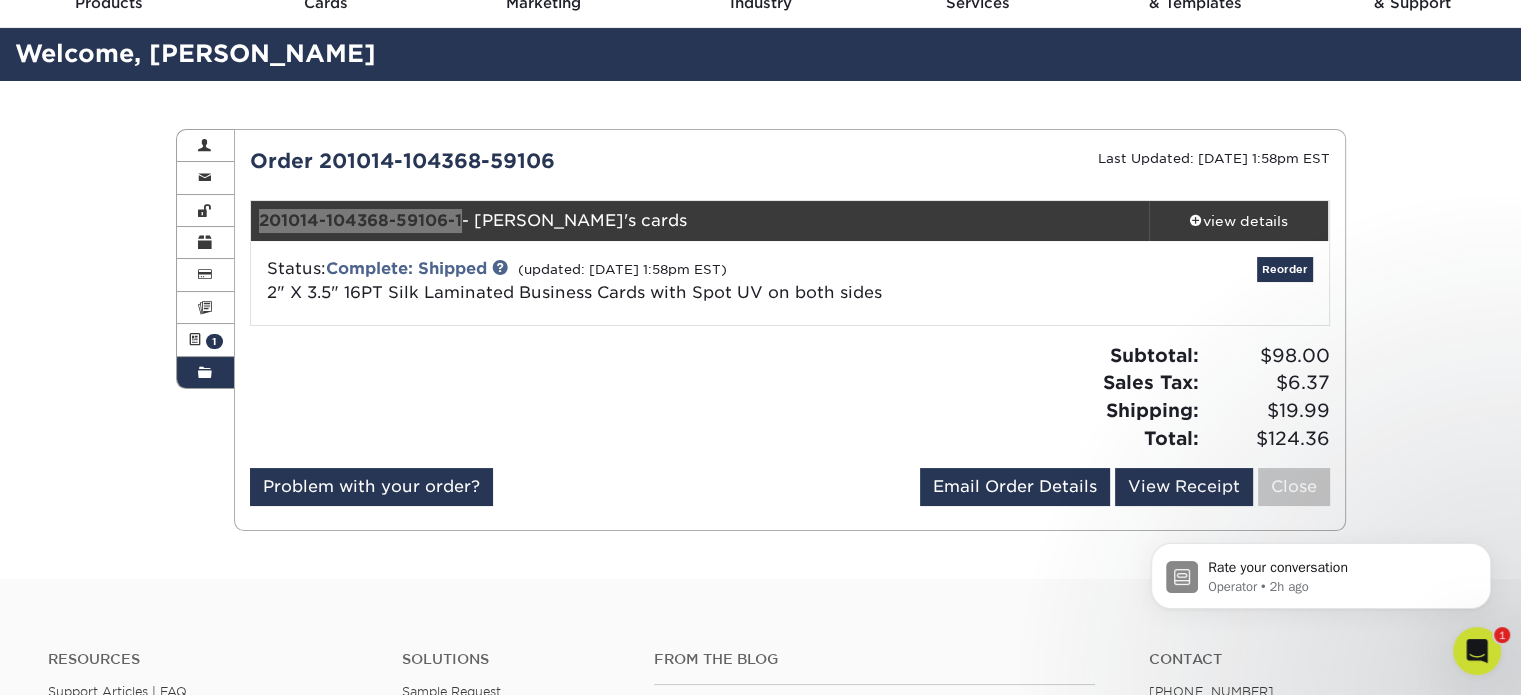 click 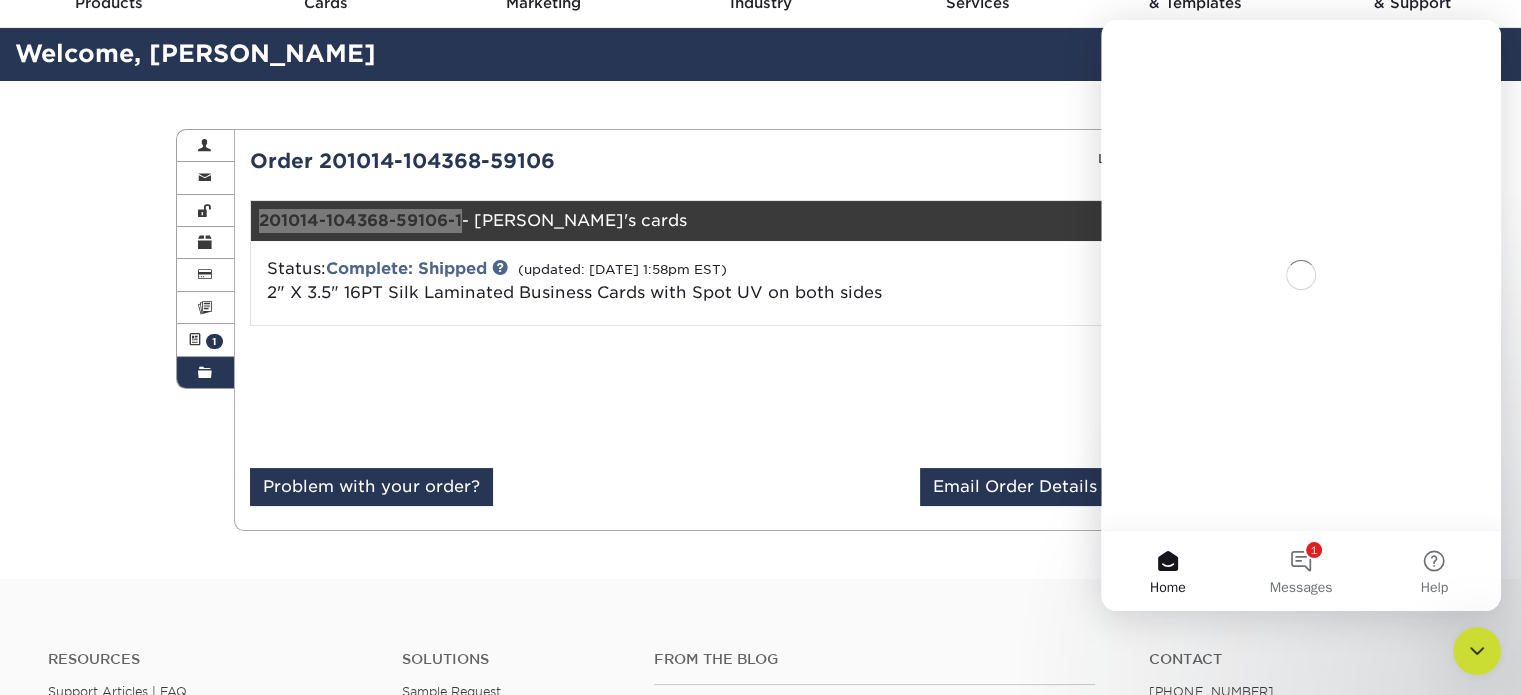 scroll, scrollTop: 0, scrollLeft: 0, axis: both 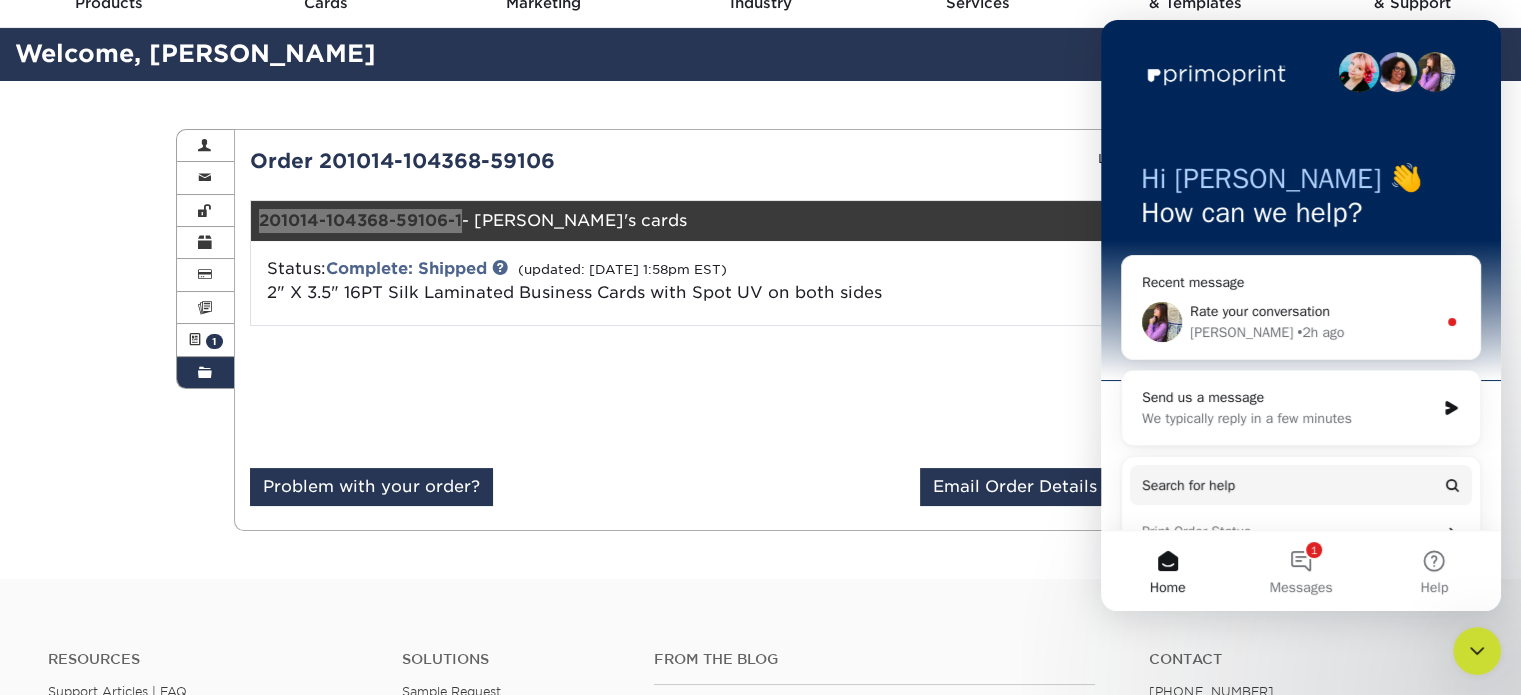 click on "We typically reply in a few minutes" at bounding box center [1288, 418] 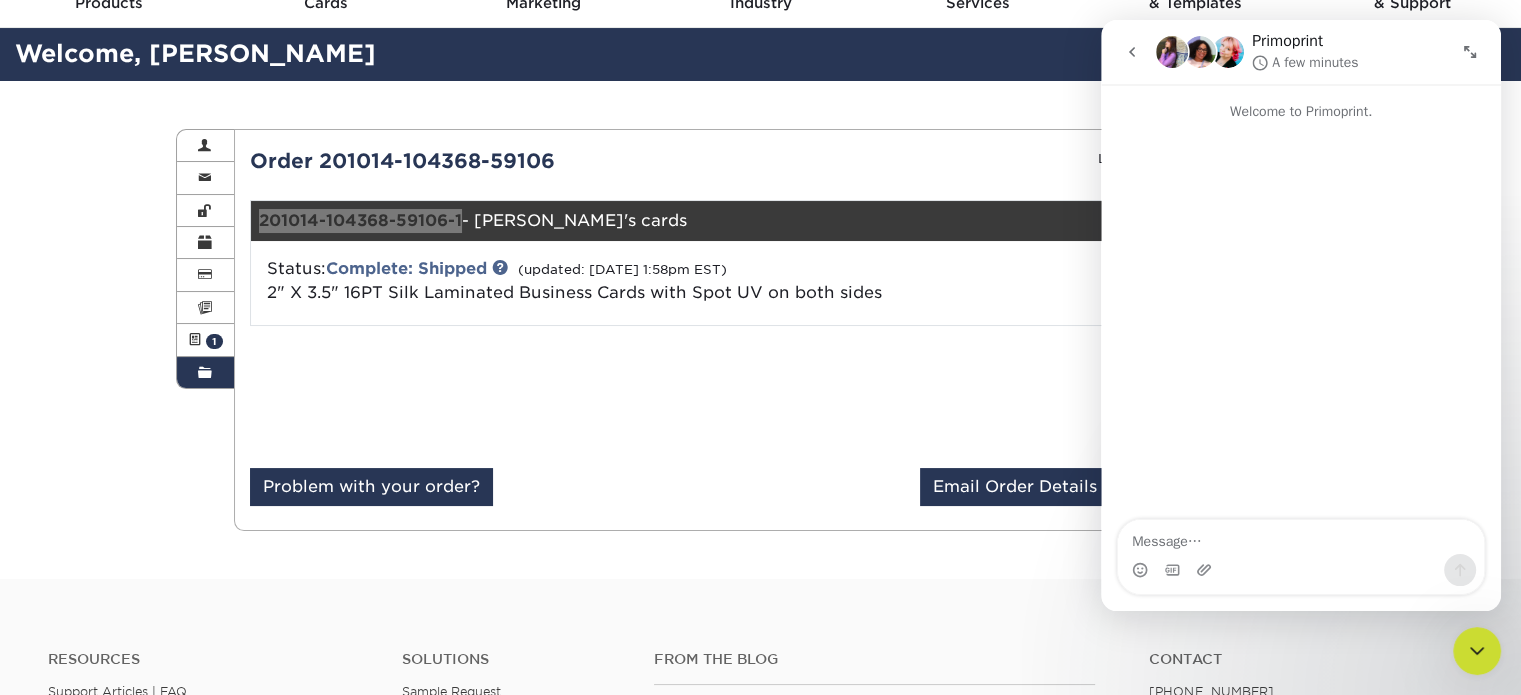 click at bounding box center (1301, 537) 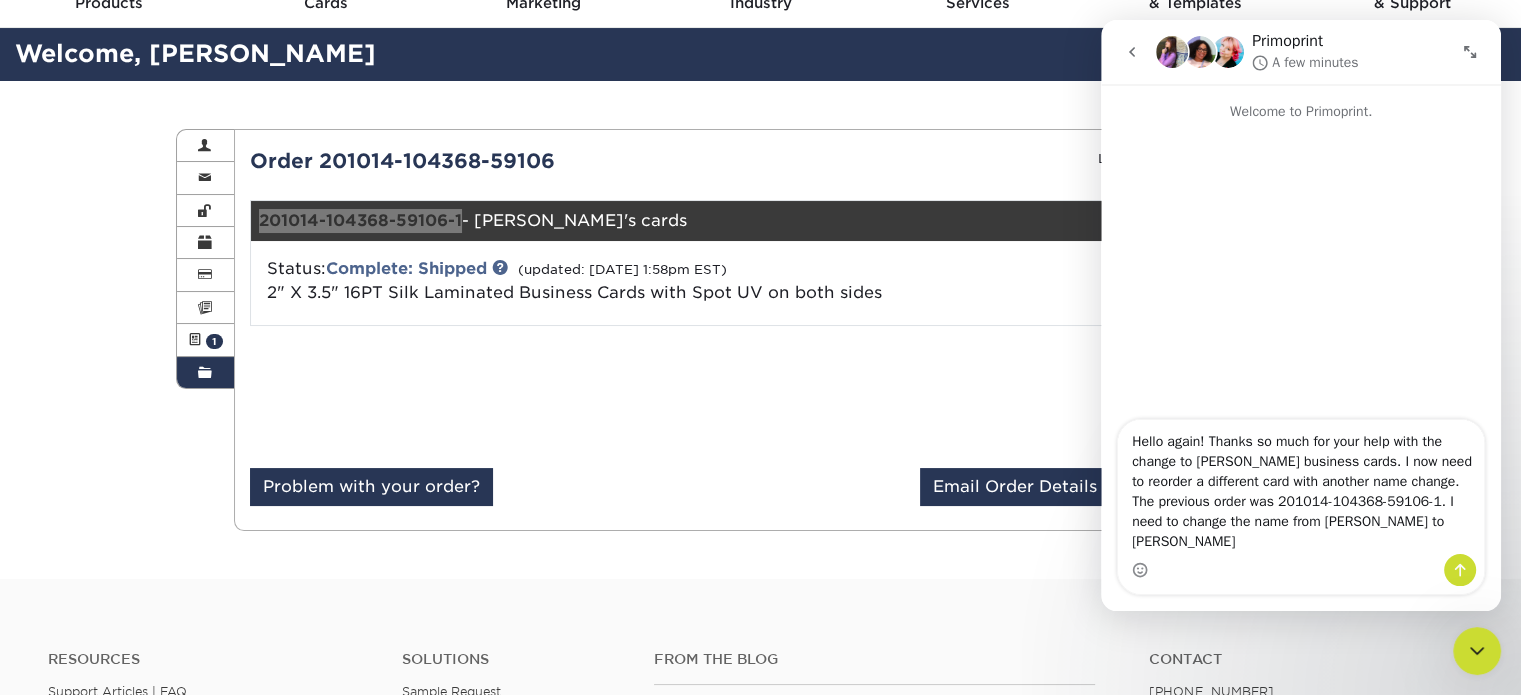 type on "Hello again! Thanks so much for your help with the change to [PERSON_NAME] business cards. I now need to reorder a different card with another name change. The previous order was 201014-104368-59106-1. I need to change the name from [PERSON_NAME] to [PERSON_NAME]." 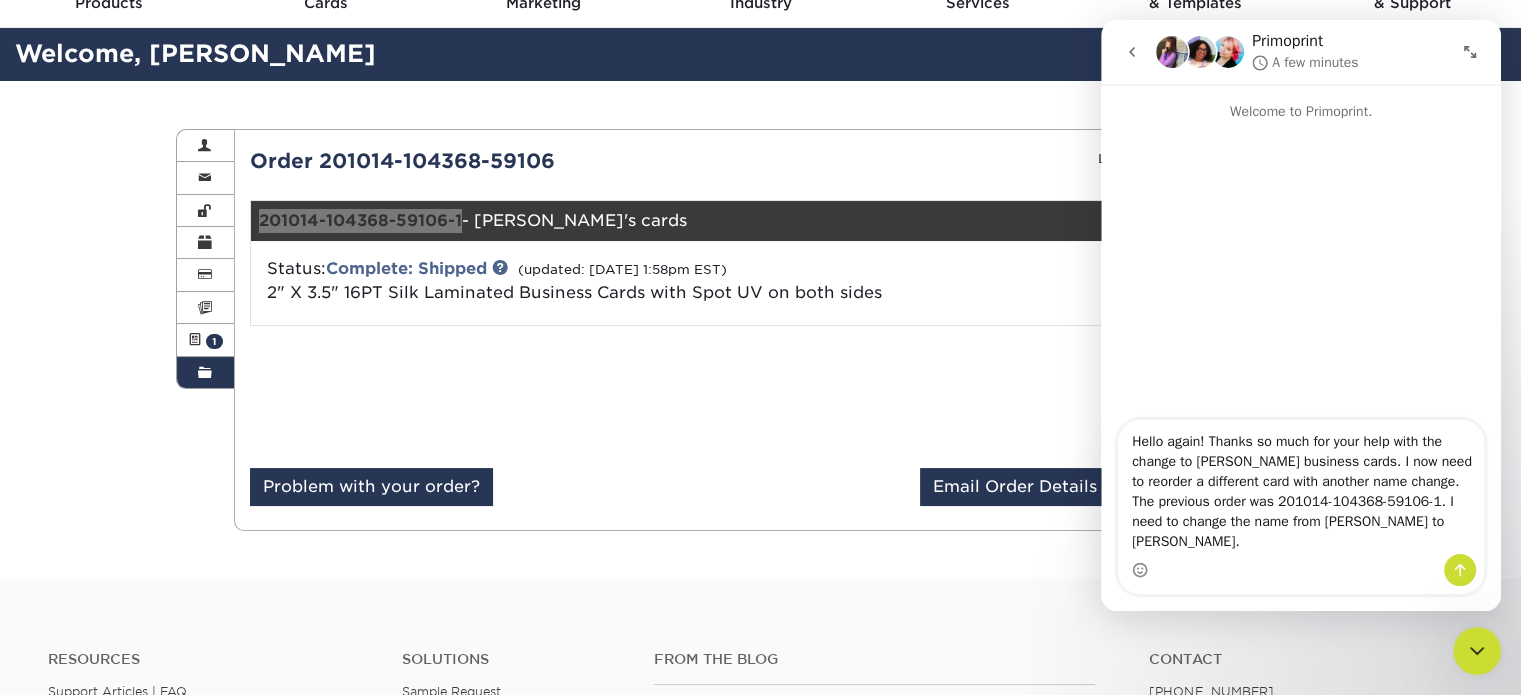 type 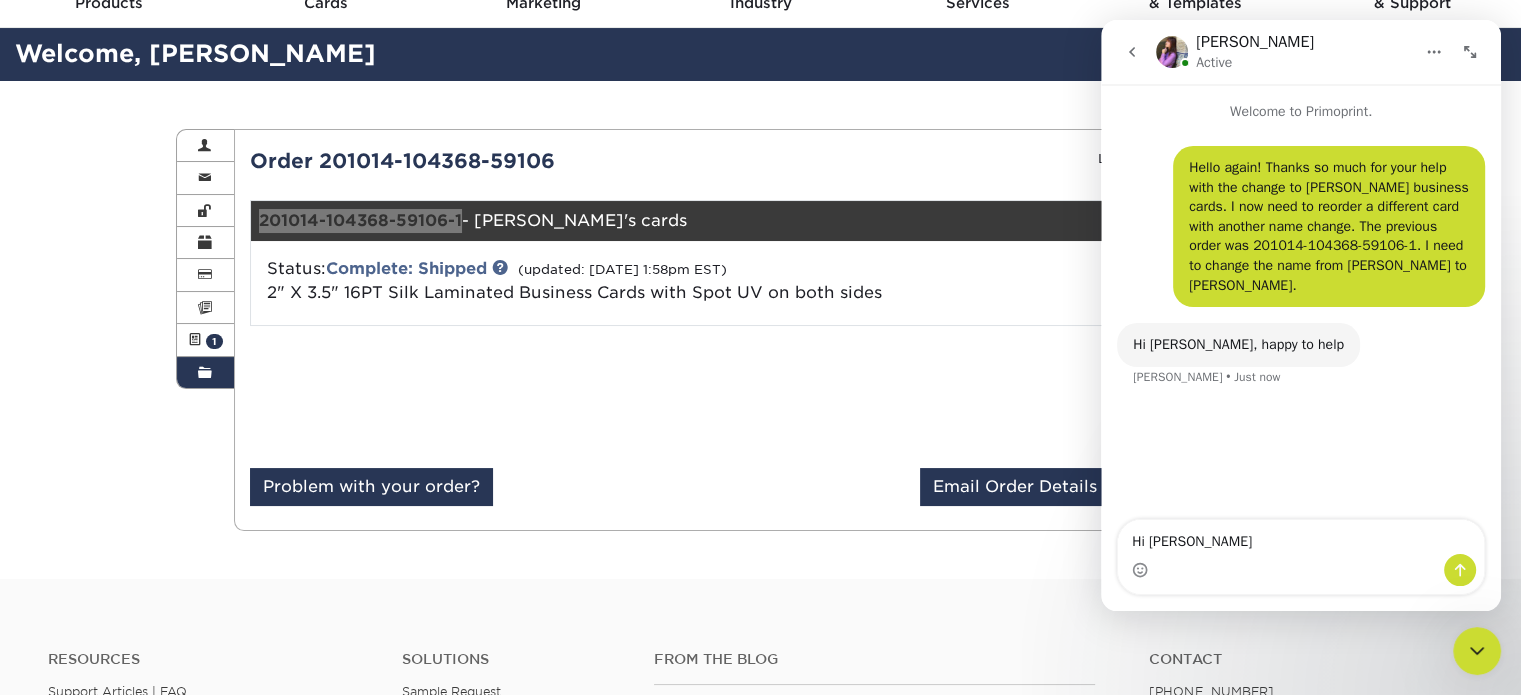 type on "Hi [PERSON_NAME]!" 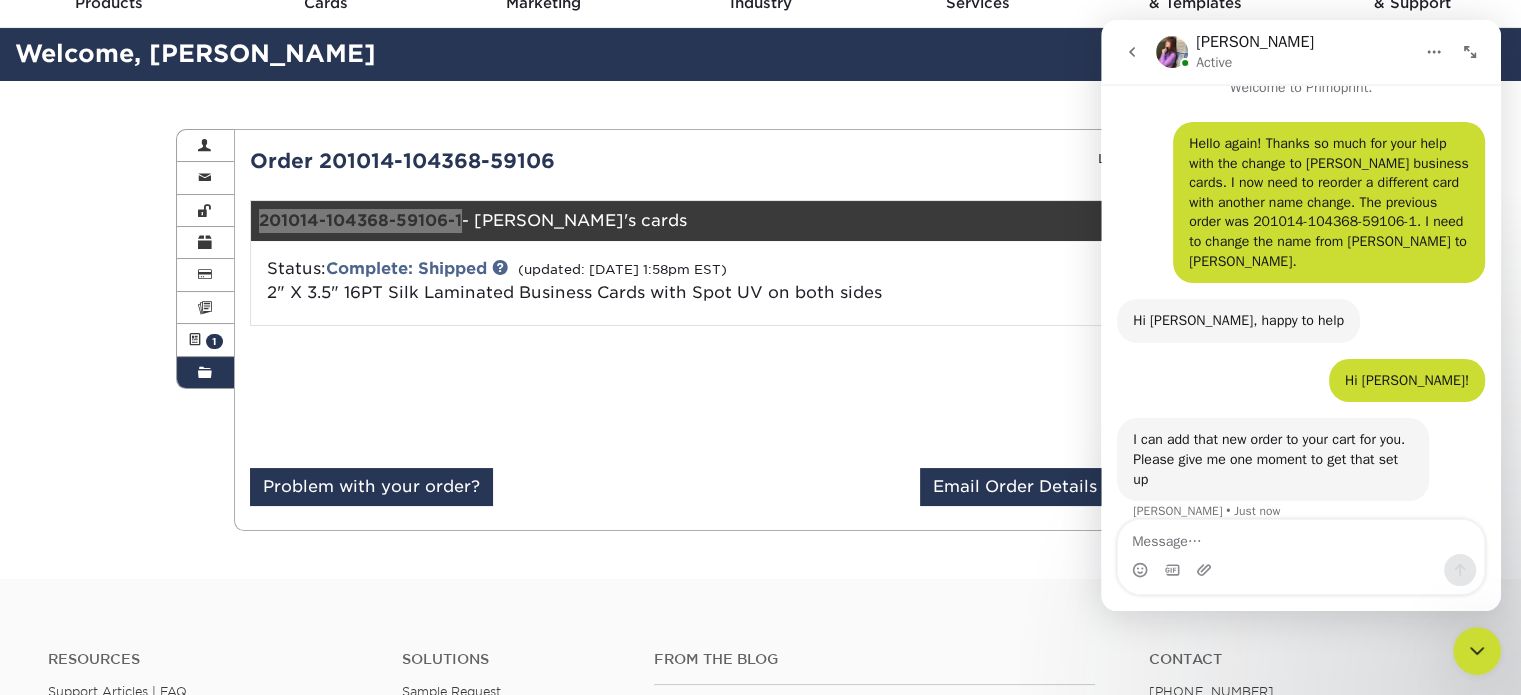 scroll, scrollTop: 46, scrollLeft: 0, axis: vertical 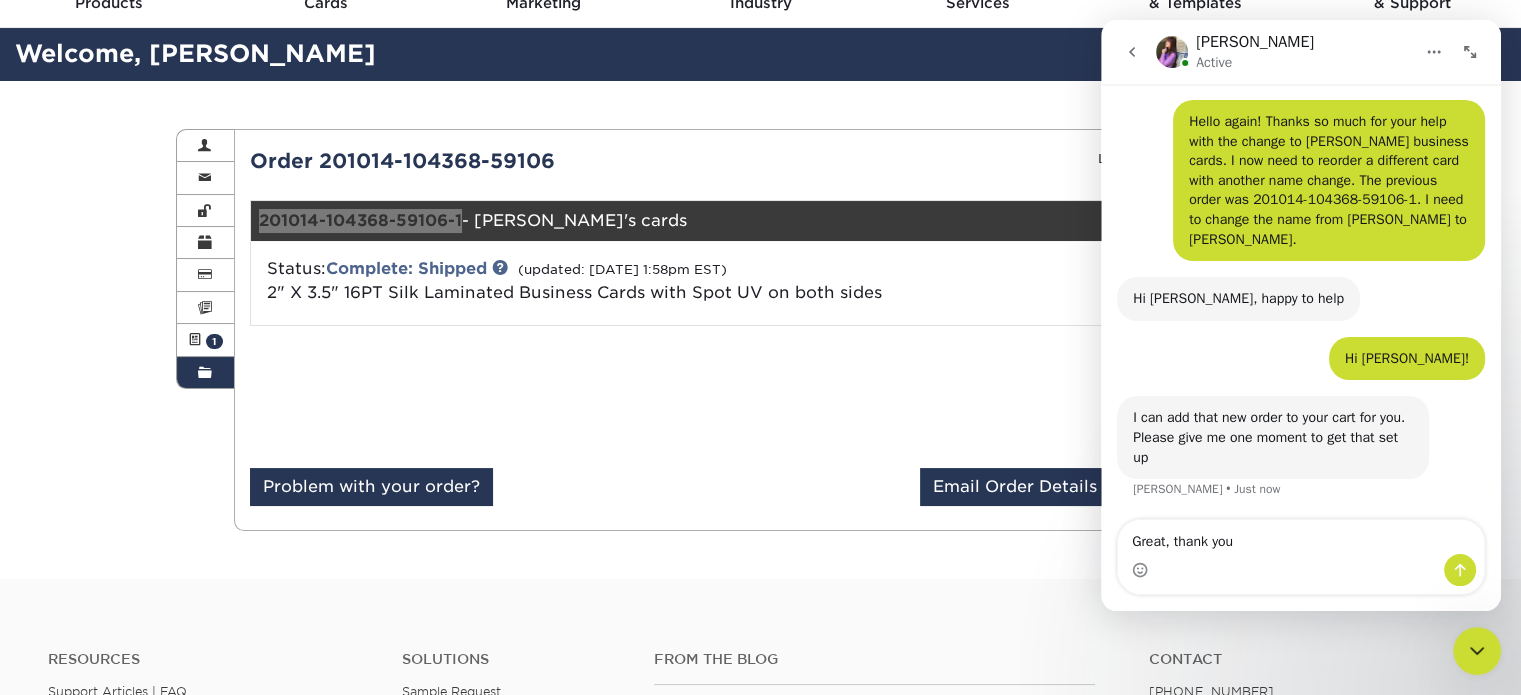 type on "Great, thank you!" 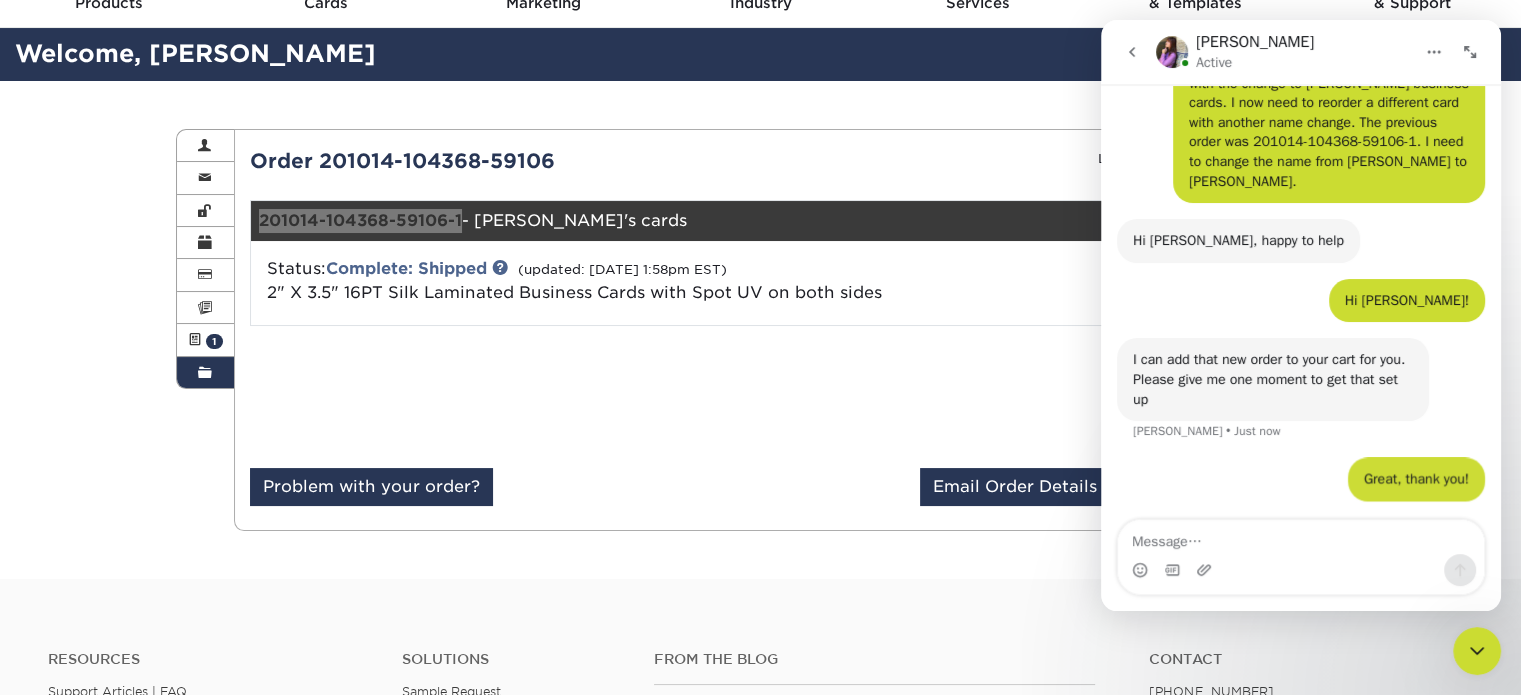 scroll, scrollTop: 105, scrollLeft: 0, axis: vertical 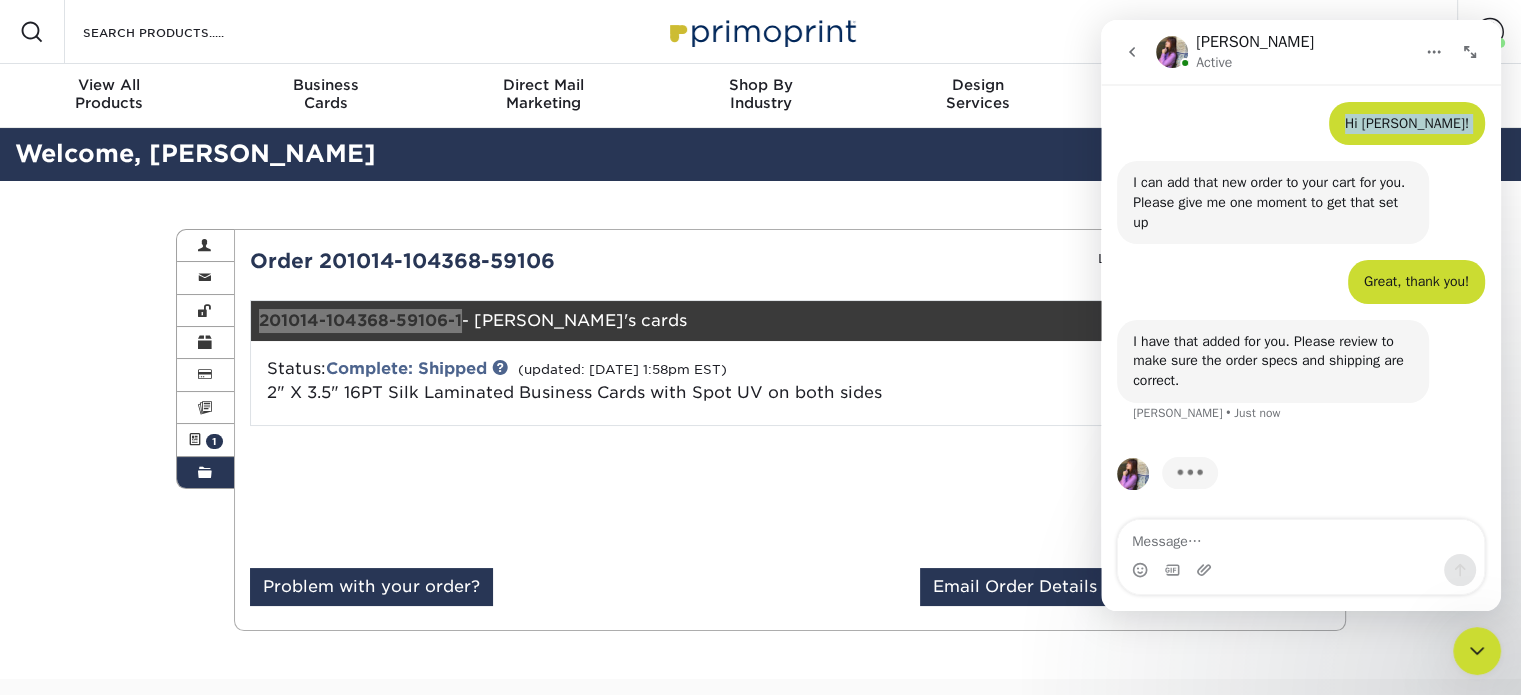 drag, startPoint x: 1305, startPoint y: 40, endPoint x: 1140, endPoint y: 107, distance: 178.08424 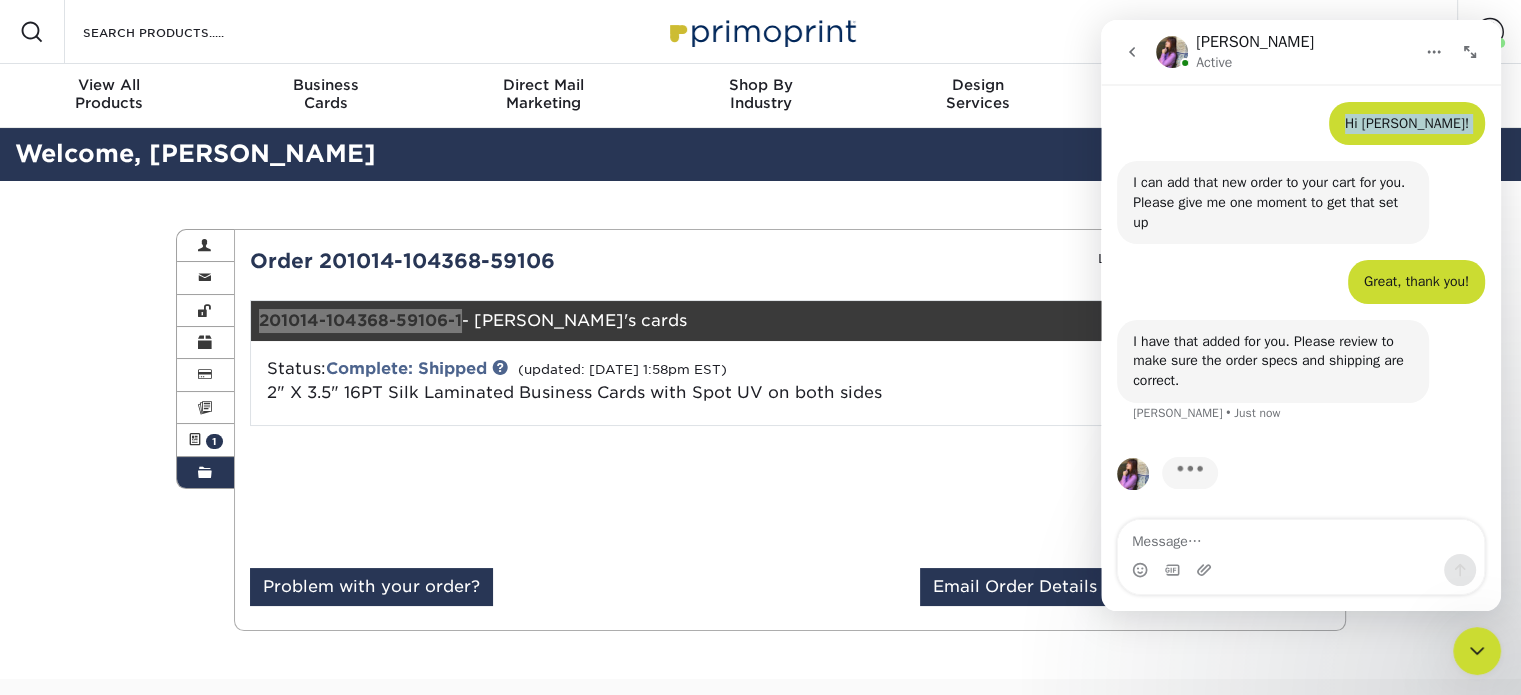 click on "Erica Active Welcome to Primoprint. Hello again! Thanks so much for your help with the change to Brooke Meadows business cards. I now need to reorder a different card with another name change. The previous order was 201014-104368-59106-1. I need to change the name from Tom Henecker to Nancy Sisson. Tom    •   3m ago Hi Tom, happy to help Erica    •   3m ago Hi Erica! Tom    •   2m ago I can add that new order to your cart for you. Please give me one moment to get that set up Erica    •   2m ago Great, thank you! Tom    •   1m ago I have that added for you. Please review to make sure the order specs and shipping are correct. Erica    •   Just now Typing" at bounding box center (1301, 315) 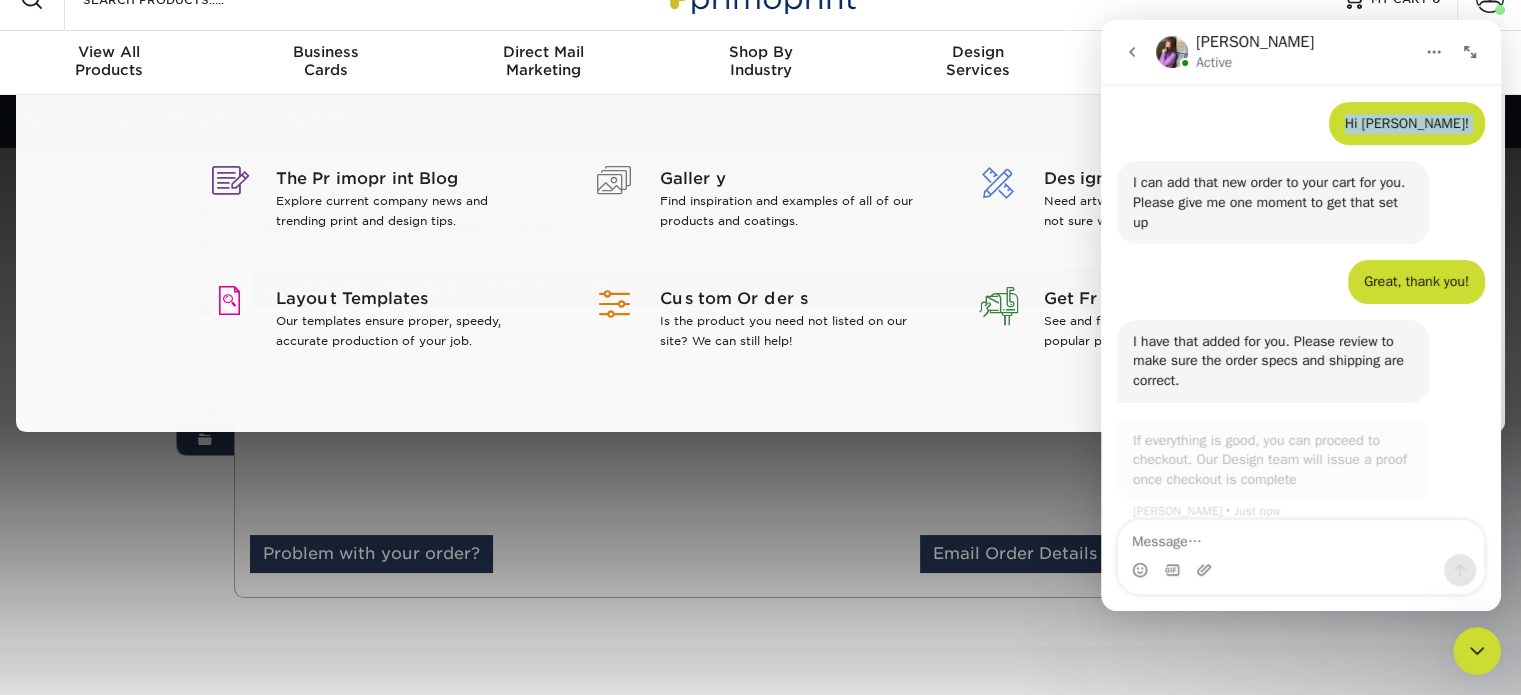 scroll, scrollTop: 0, scrollLeft: 0, axis: both 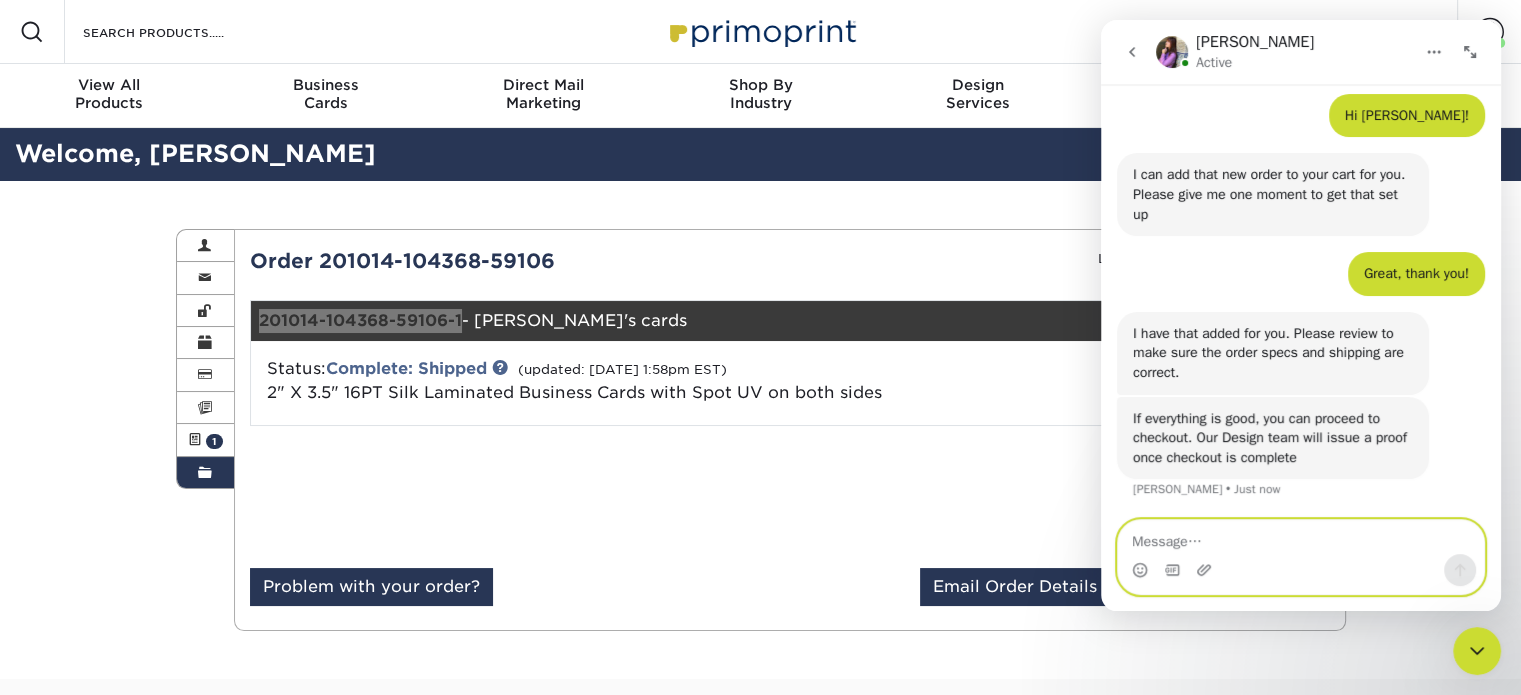 click at bounding box center [1301, 537] 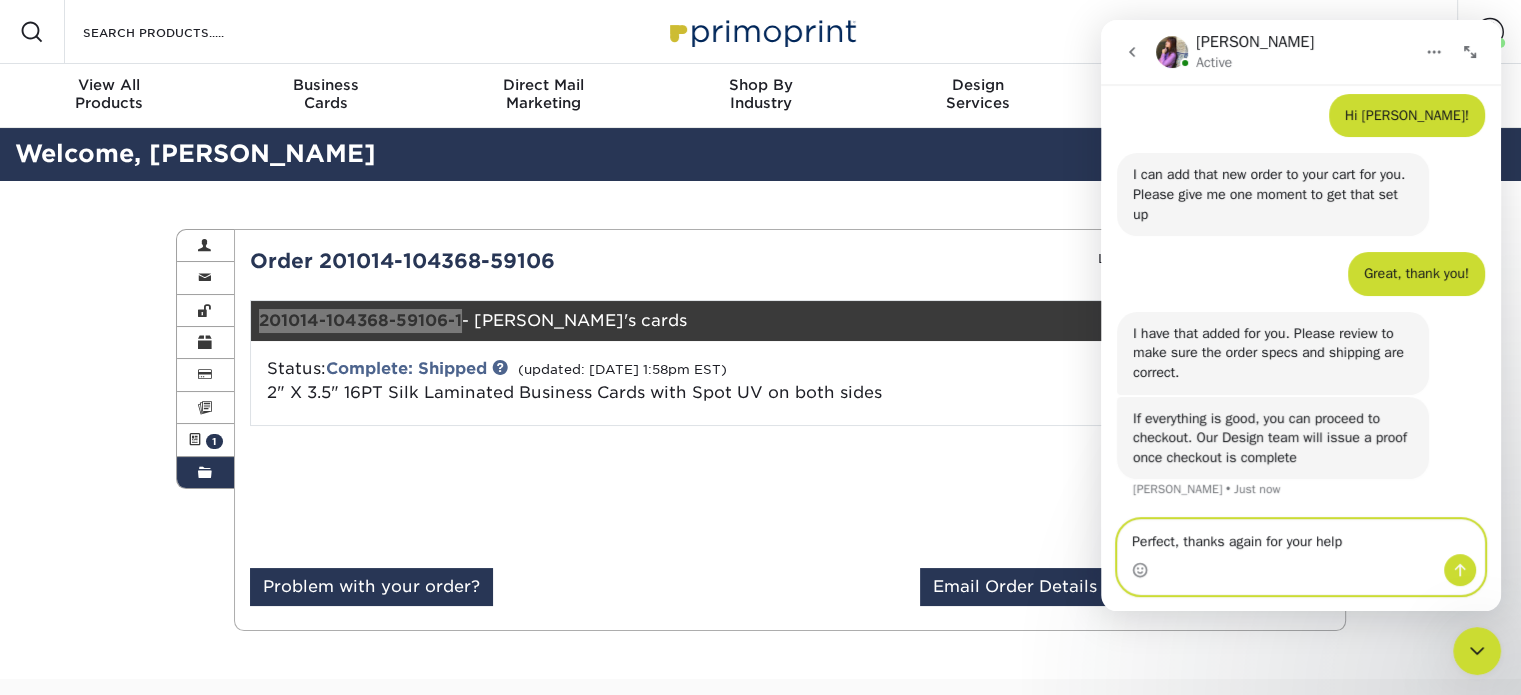 type on "Perfect, thanks again for your help!" 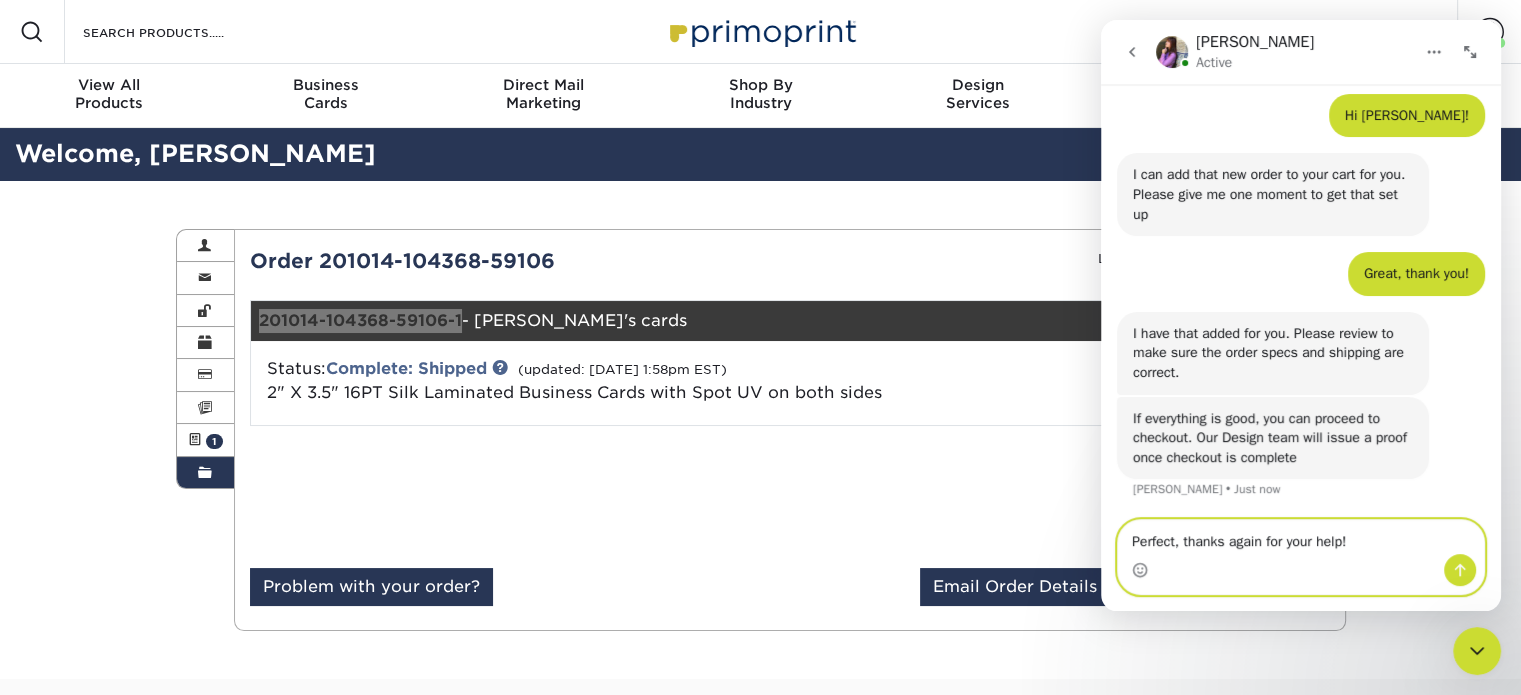 type 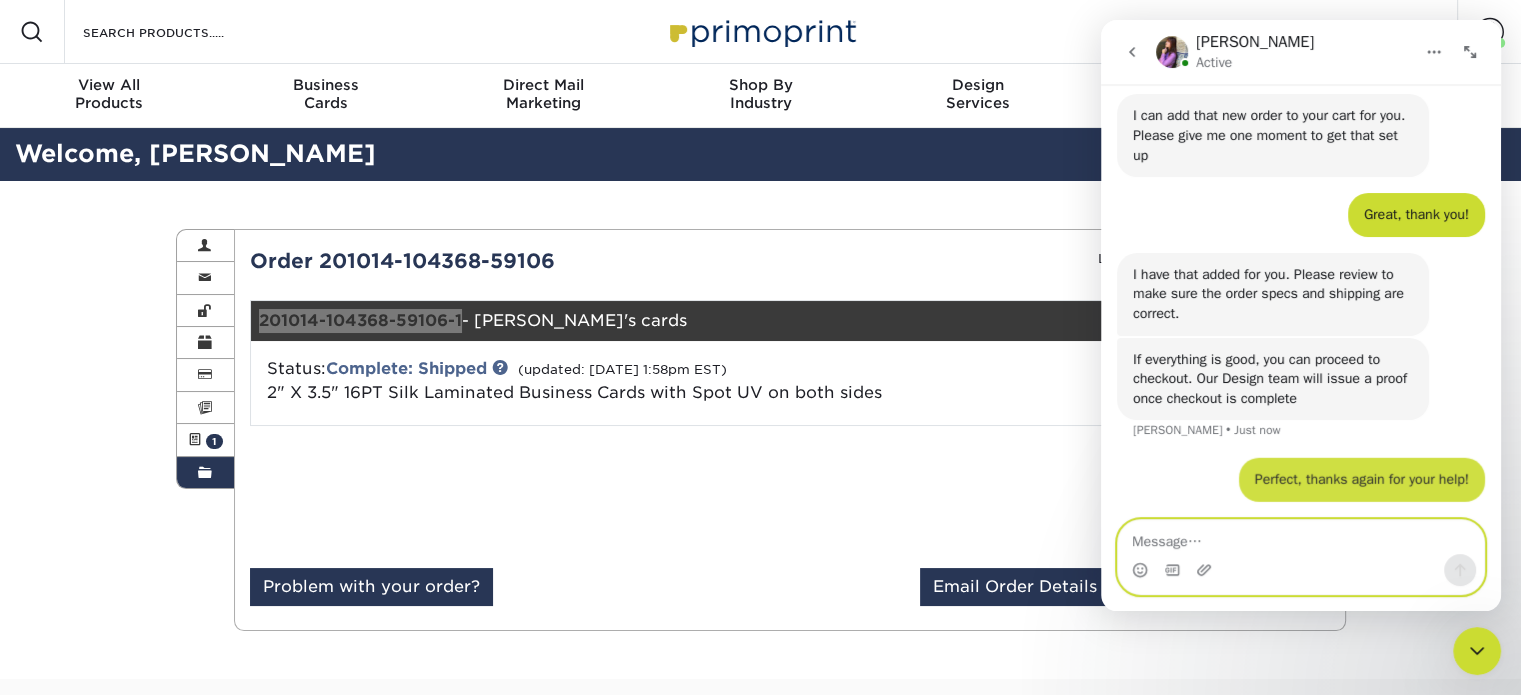 scroll, scrollTop: 348, scrollLeft: 0, axis: vertical 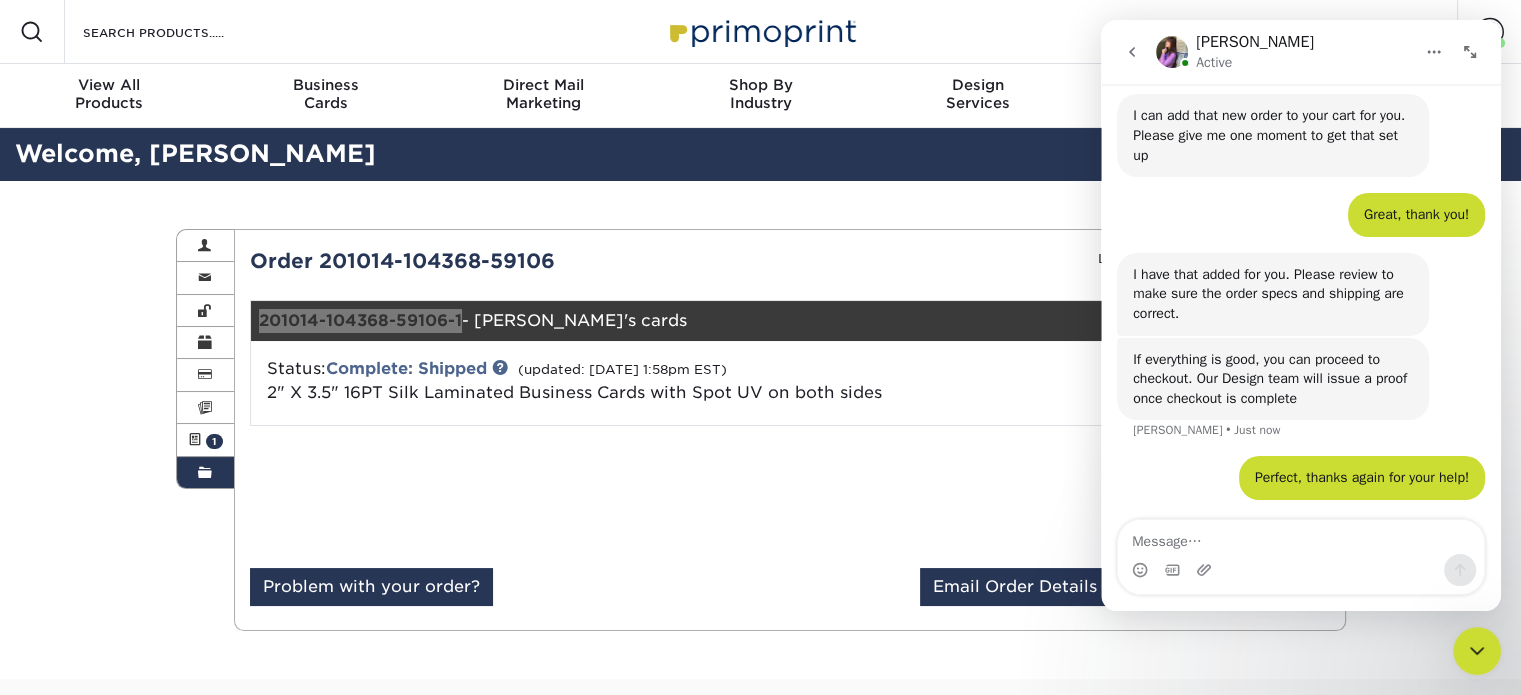 click 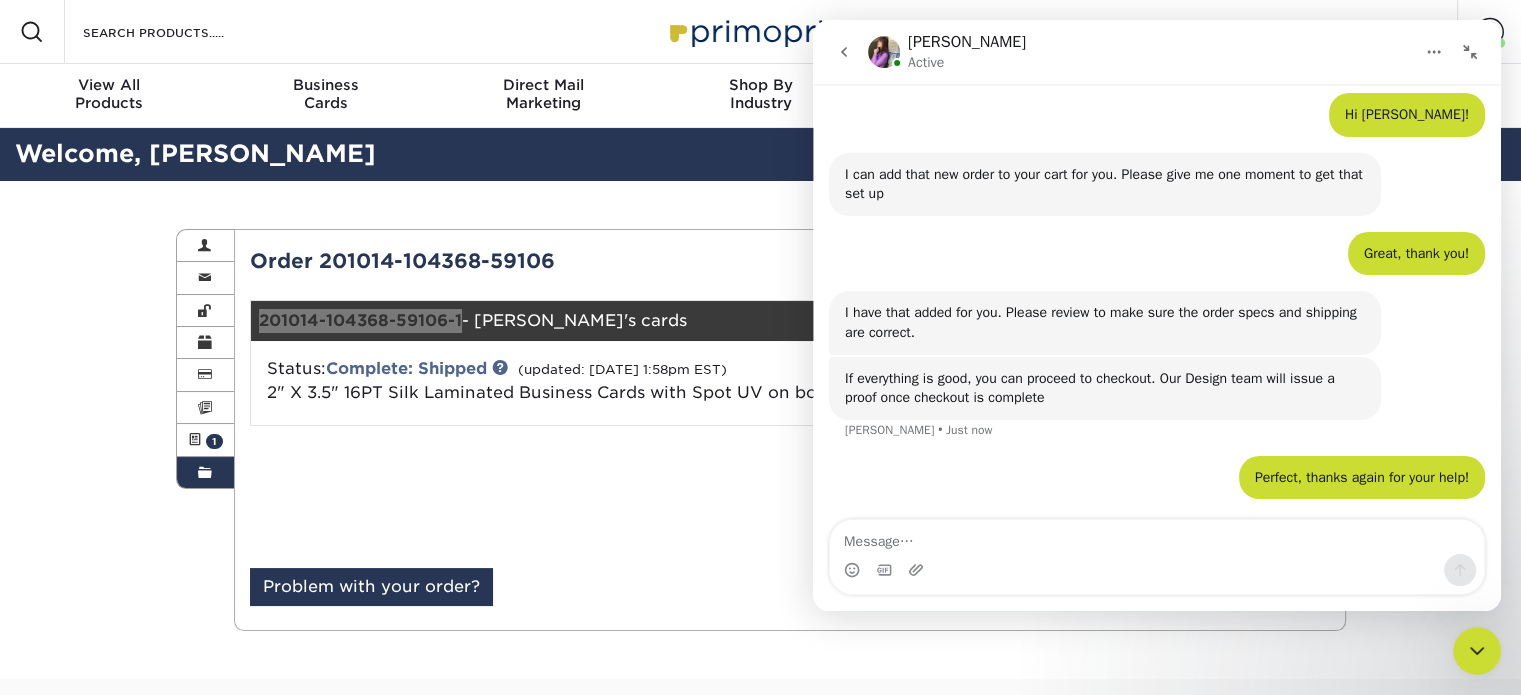 click 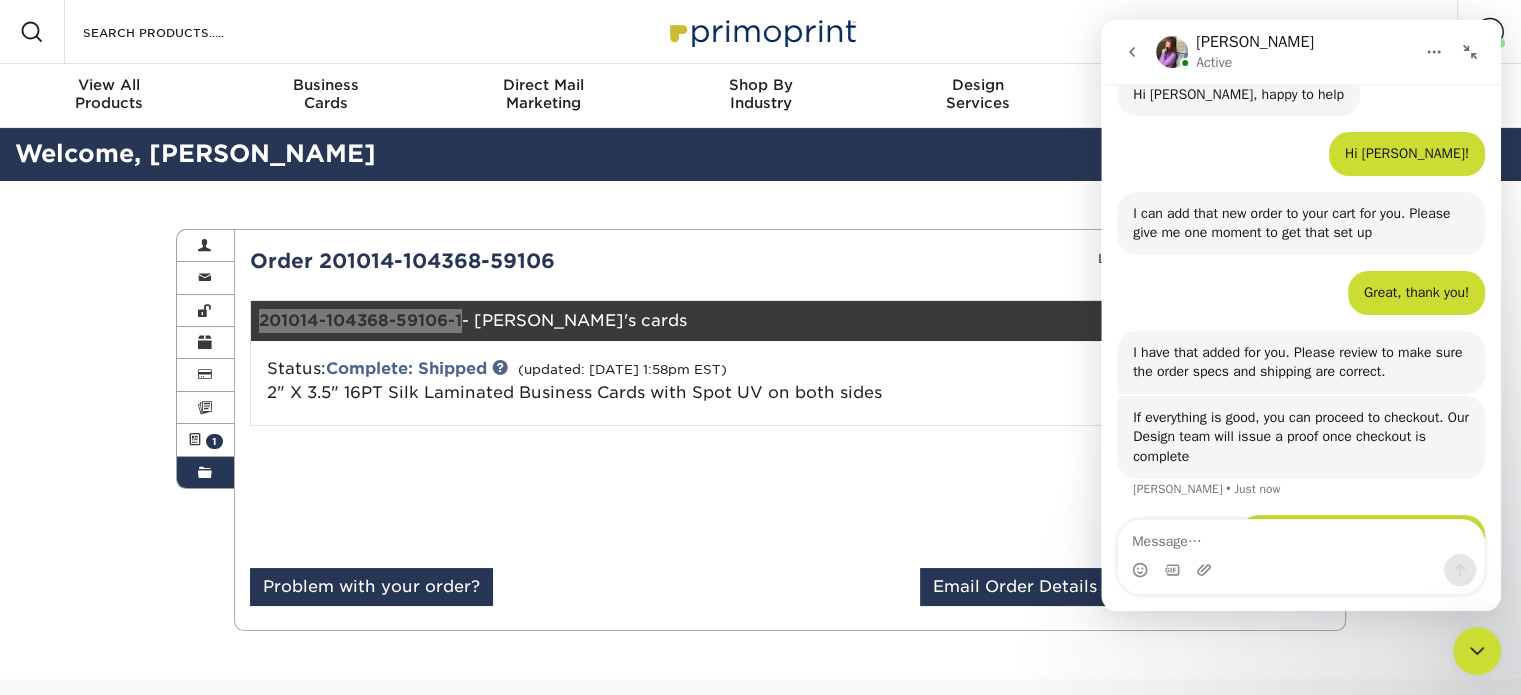 scroll, scrollTop: 348, scrollLeft: 0, axis: vertical 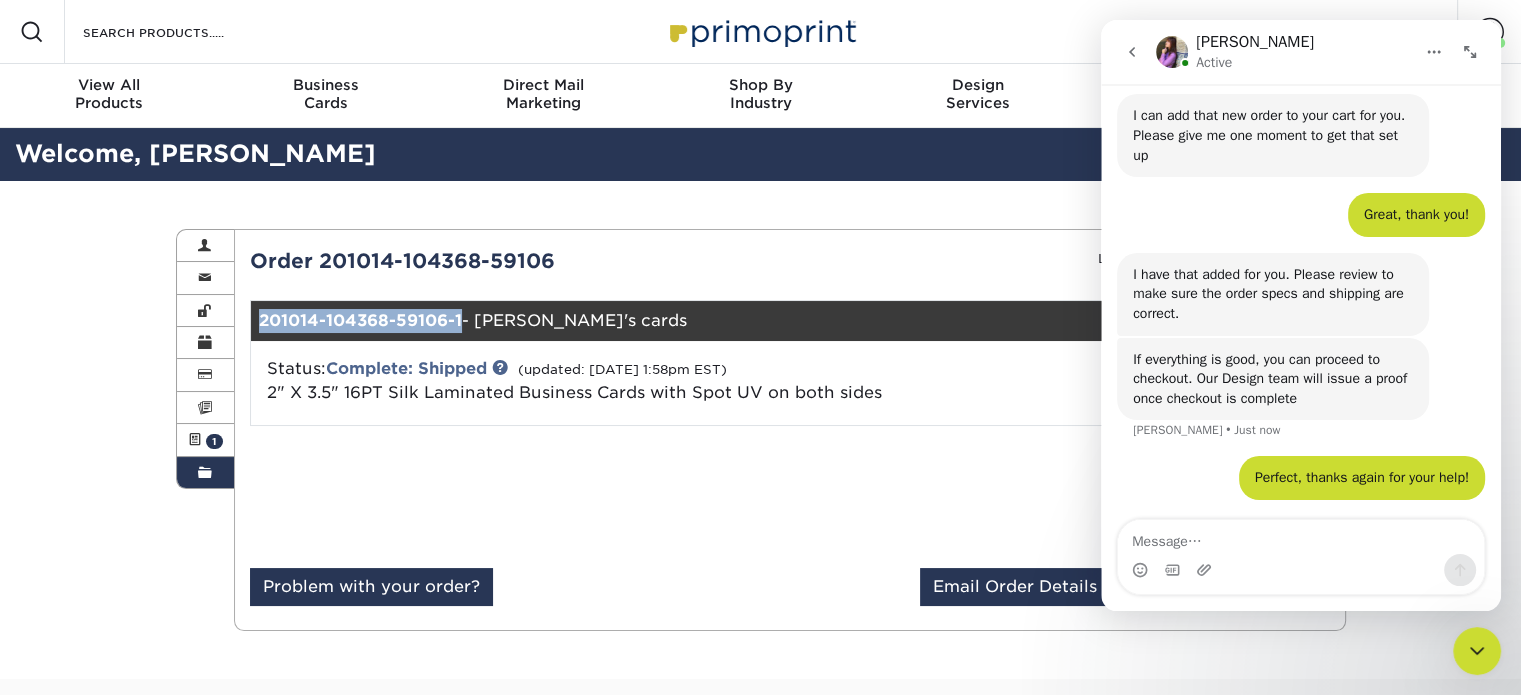 click on "MY CART   0" at bounding box center (1392, 32) 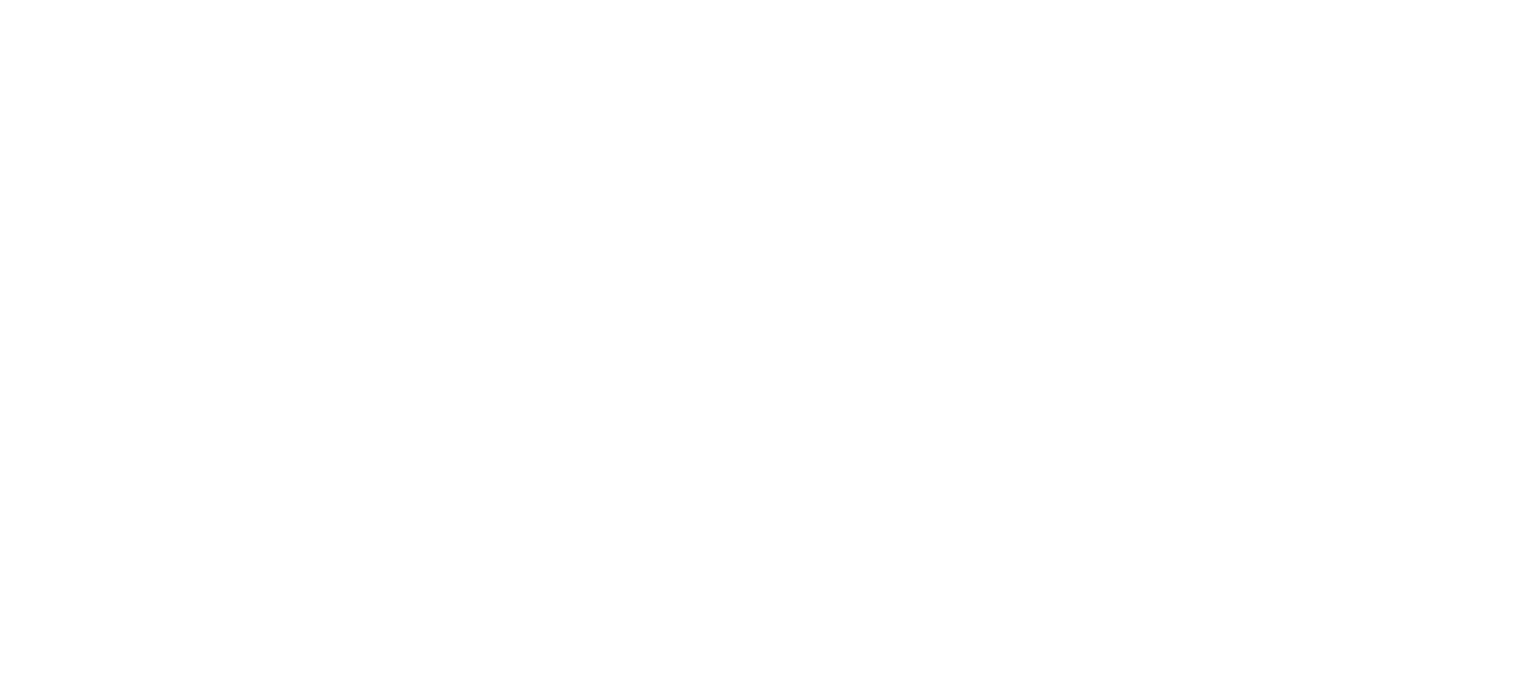 scroll, scrollTop: 0, scrollLeft: 0, axis: both 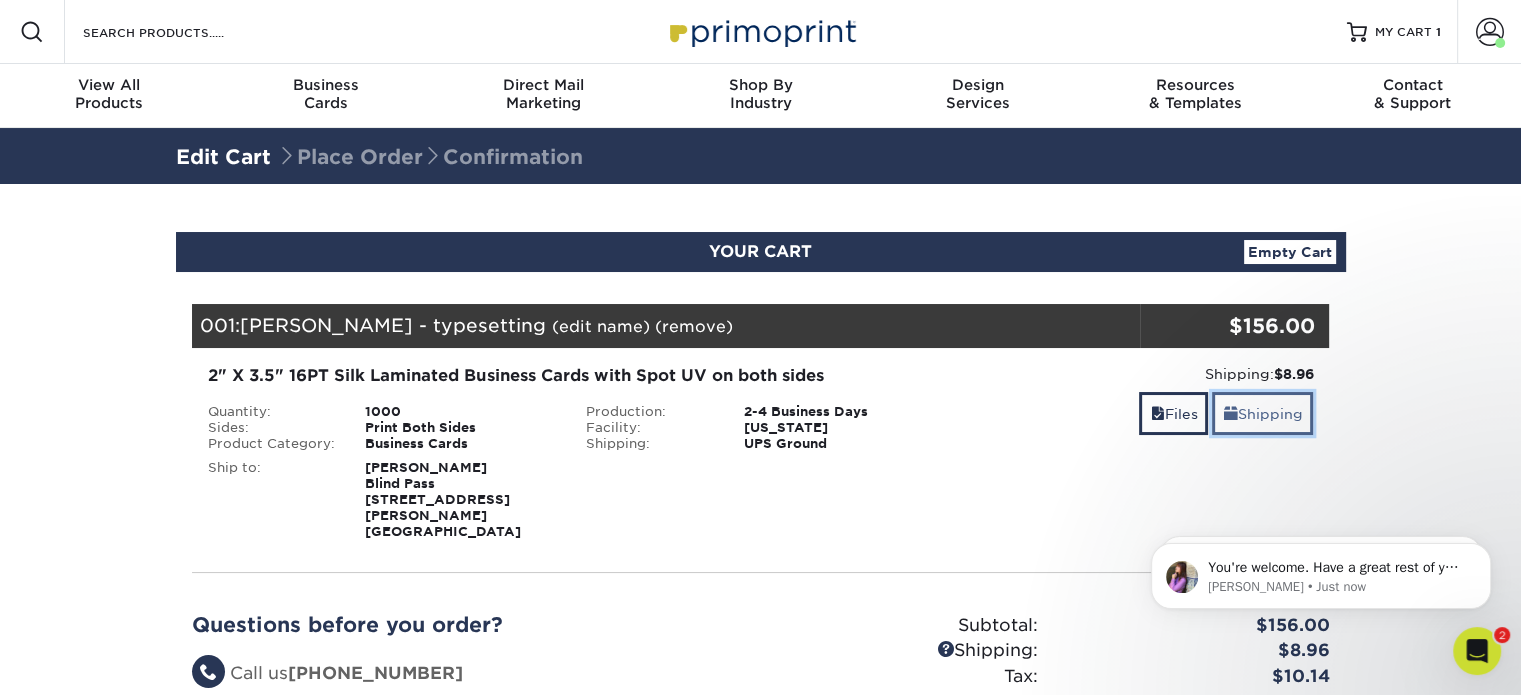 click on "Shipping" at bounding box center [1262, 413] 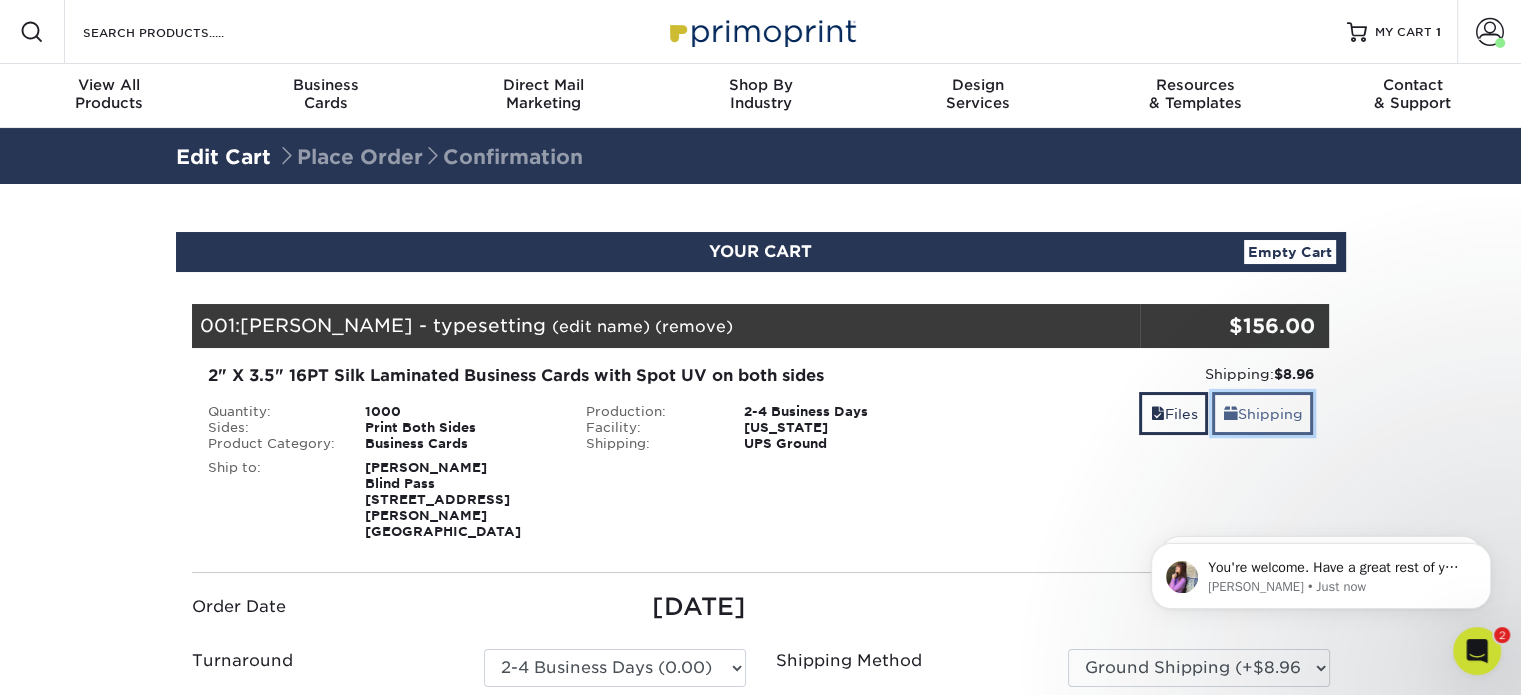 click on "Shipping" at bounding box center [1262, 413] 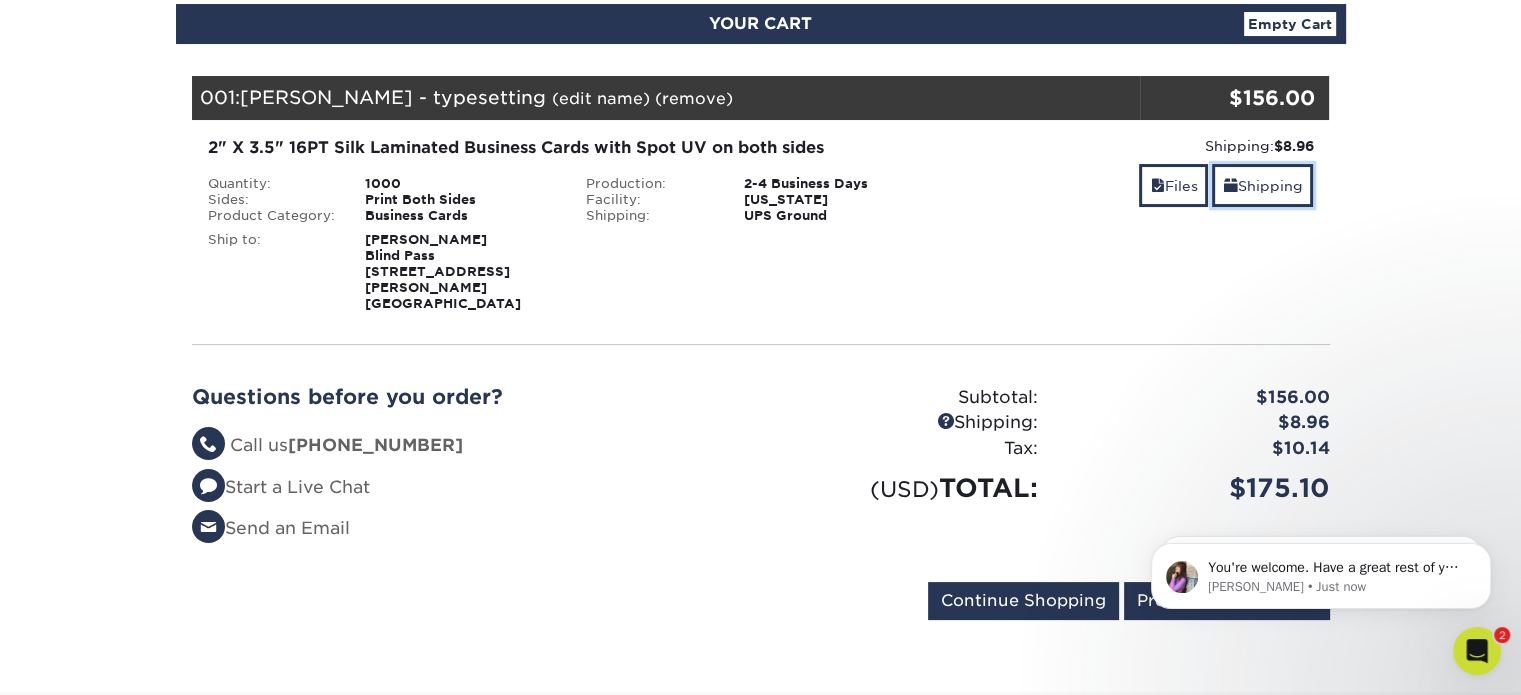 scroll, scrollTop: 100, scrollLeft: 0, axis: vertical 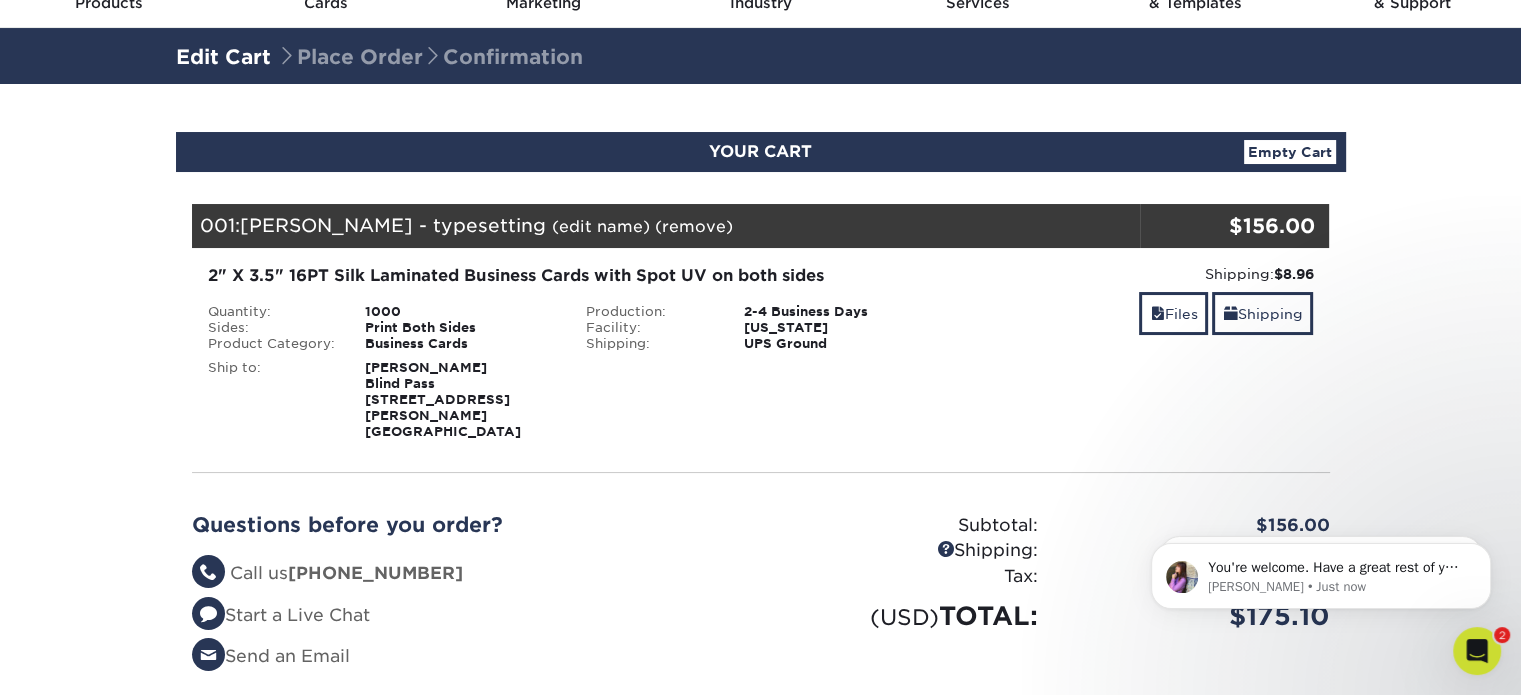 click on "Ryan Dolce                                                         Blind Pass                                                         5117 Sea Bell Rd                                                                                                                                                                         Sanibel, FL 33957" at bounding box center [443, 399] 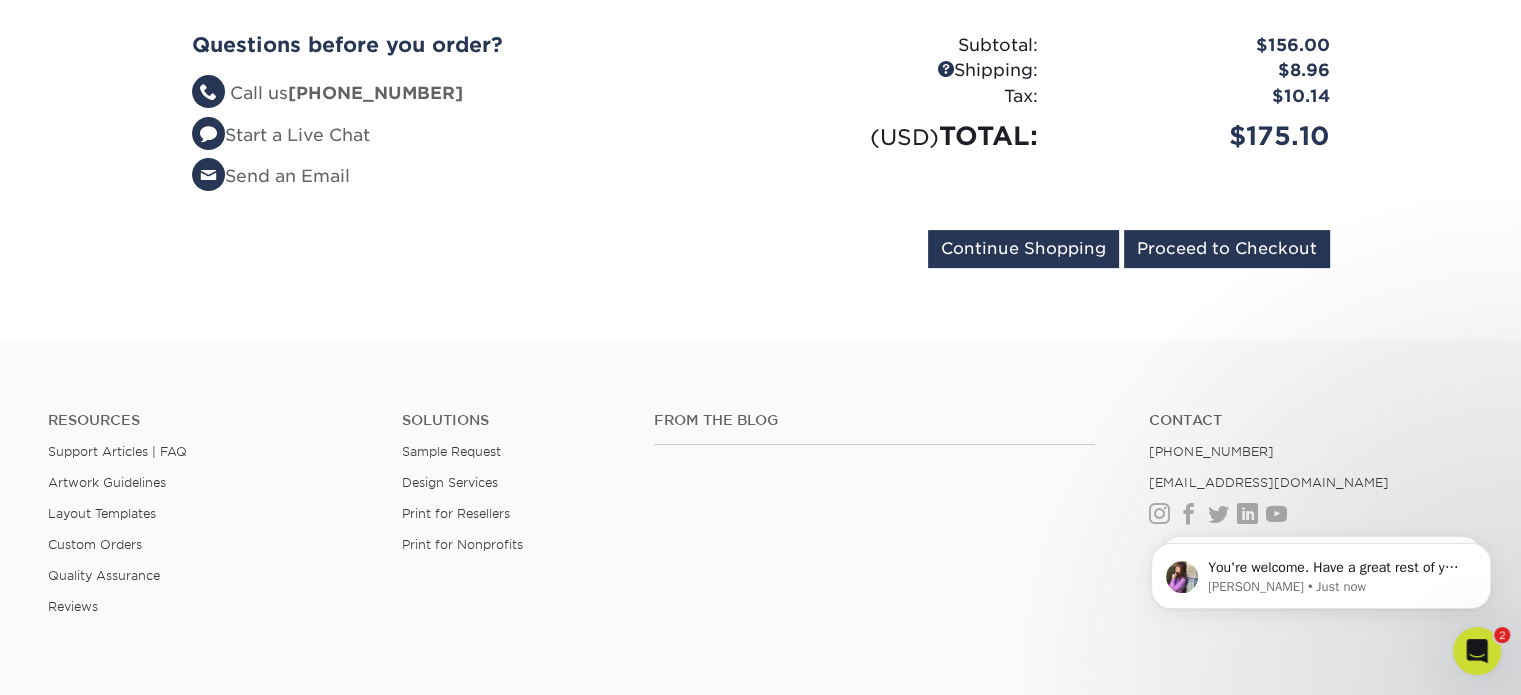 scroll, scrollTop: 500, scrollLeft: 0, axis: vertical 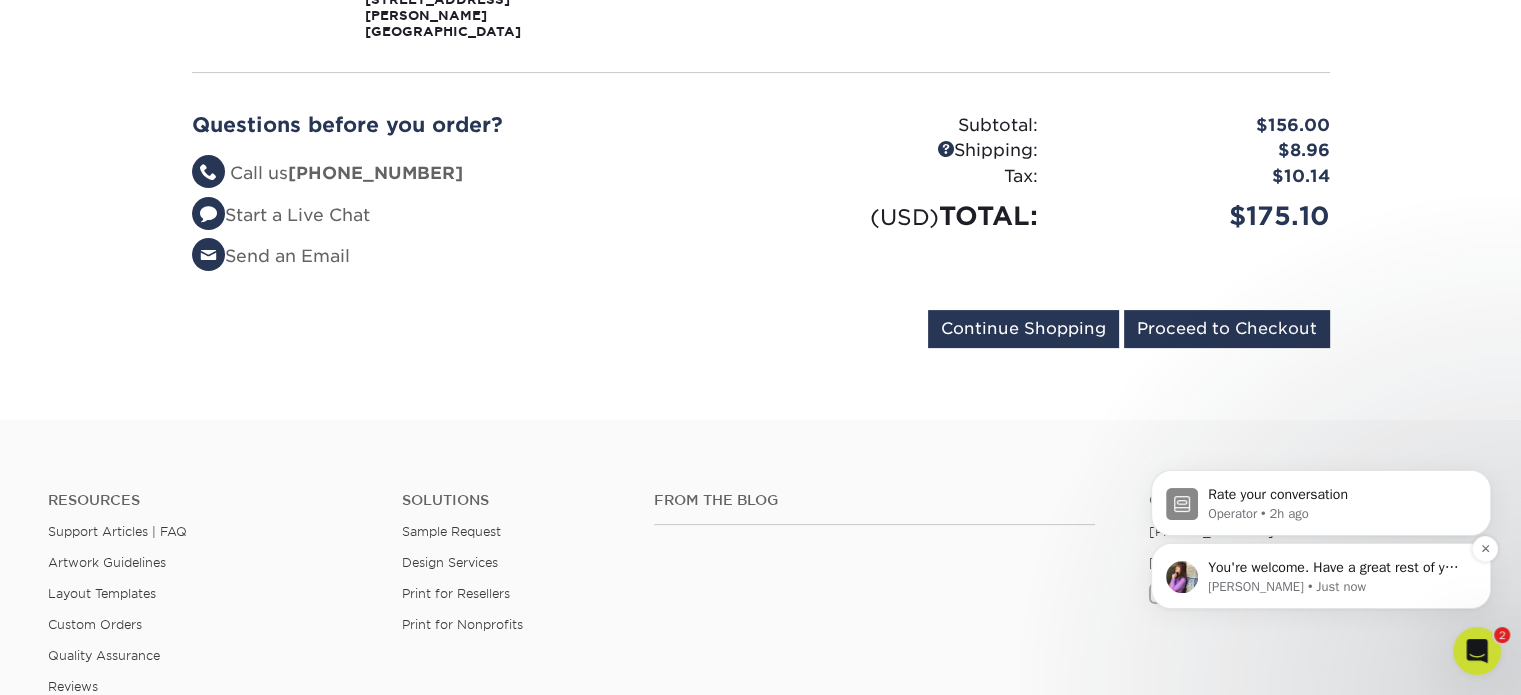 click on "Erica • Just now" at bounding box center [1337, 587] 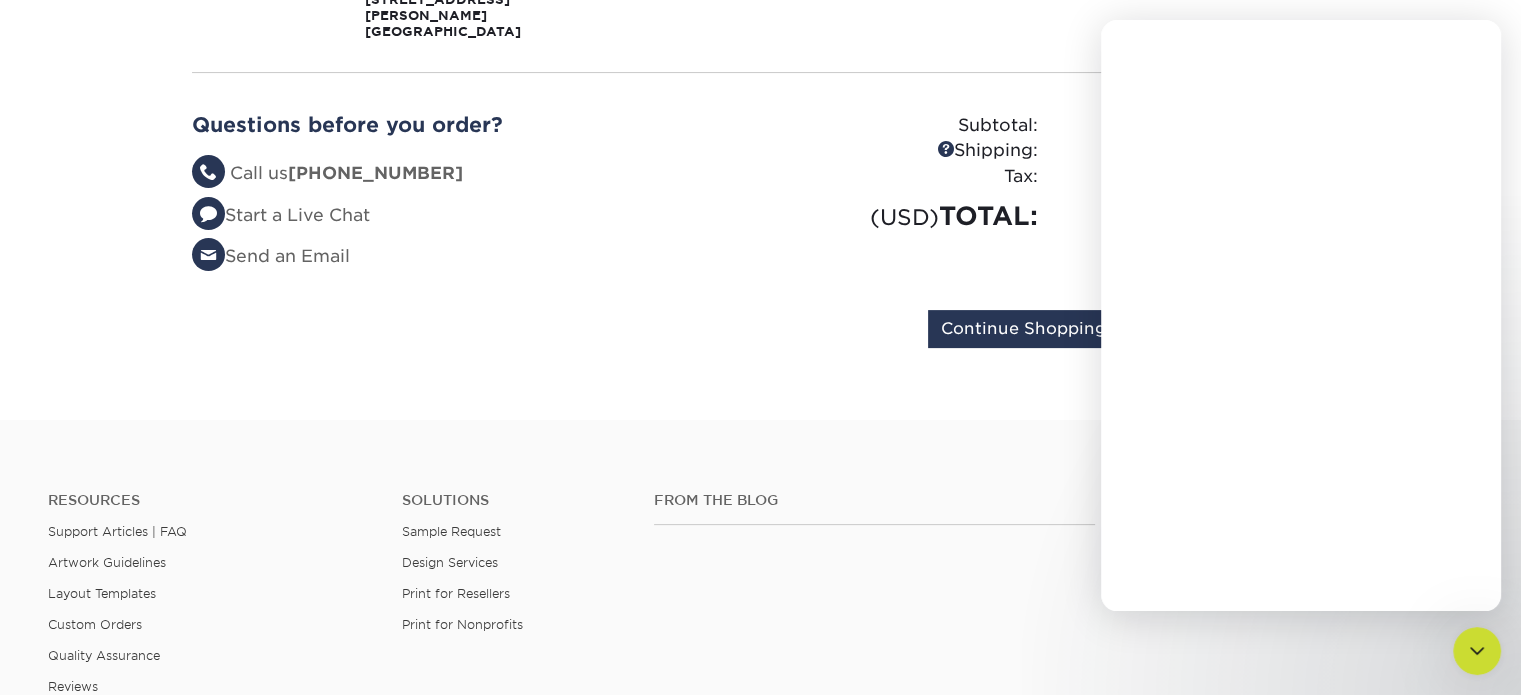 scroll, scrollTop: 0, scrollLeft: 0, axis: both 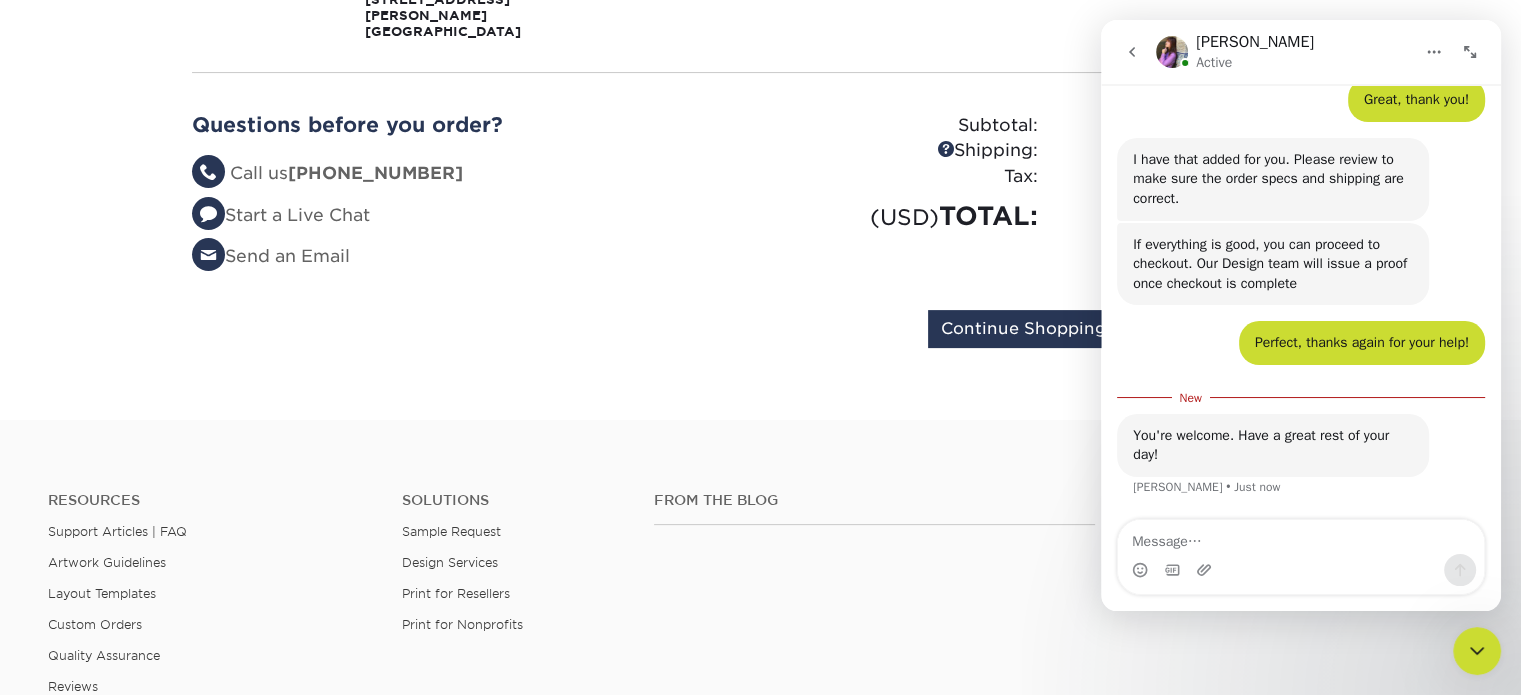 click at bounding box center (1301, 537) 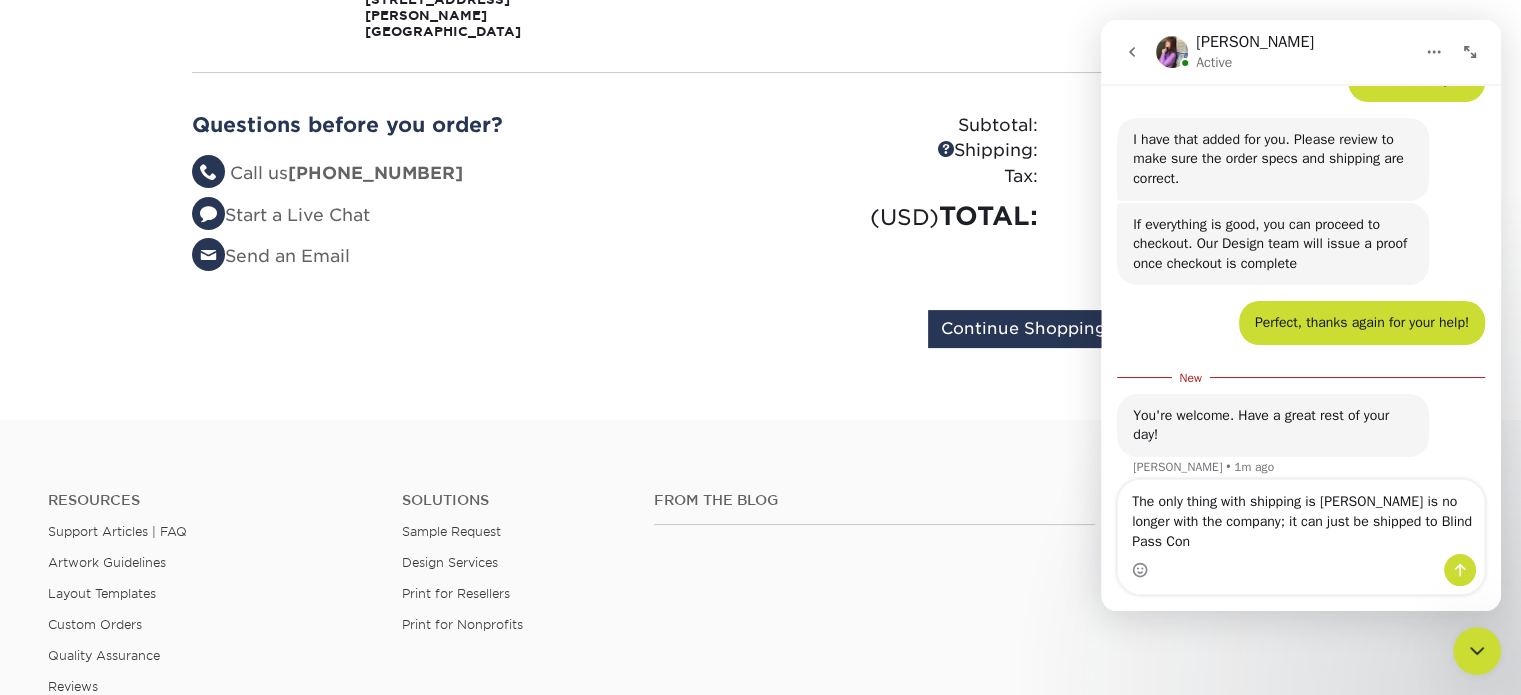 scroll, scrollTop: 500, scrollLeft: 0, axis: vertical 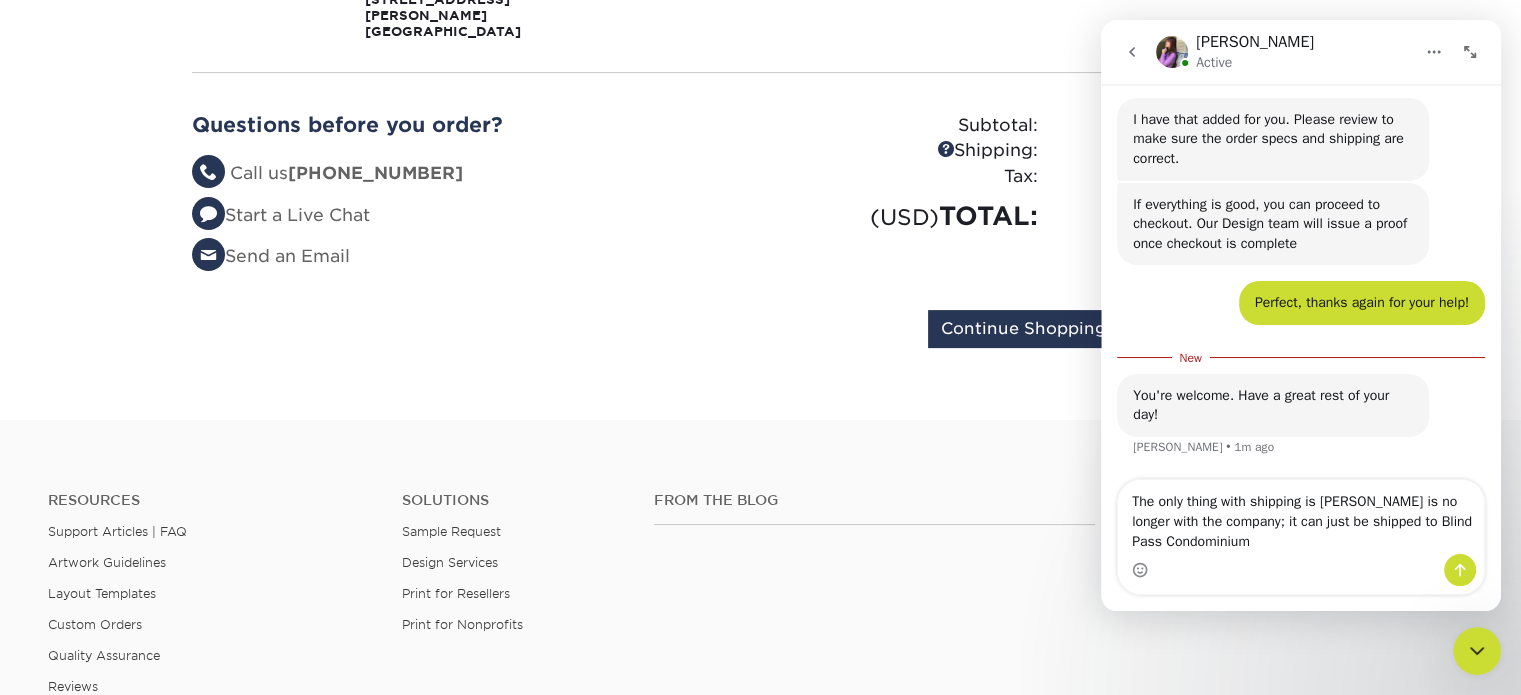 type on "The only thing with shipping is [PERSON_NAME] is no longer with the company; it can just be shipped to Blind Pass Condominiums" 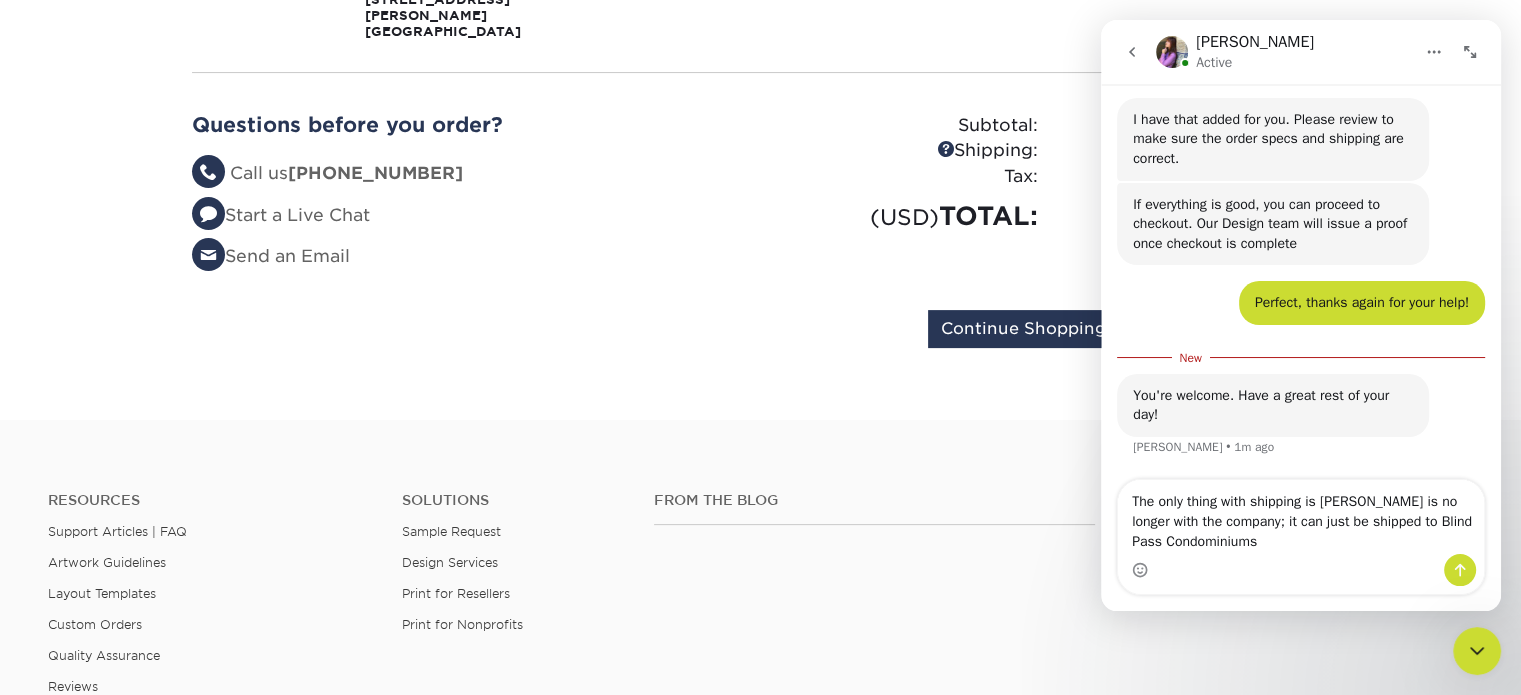 type 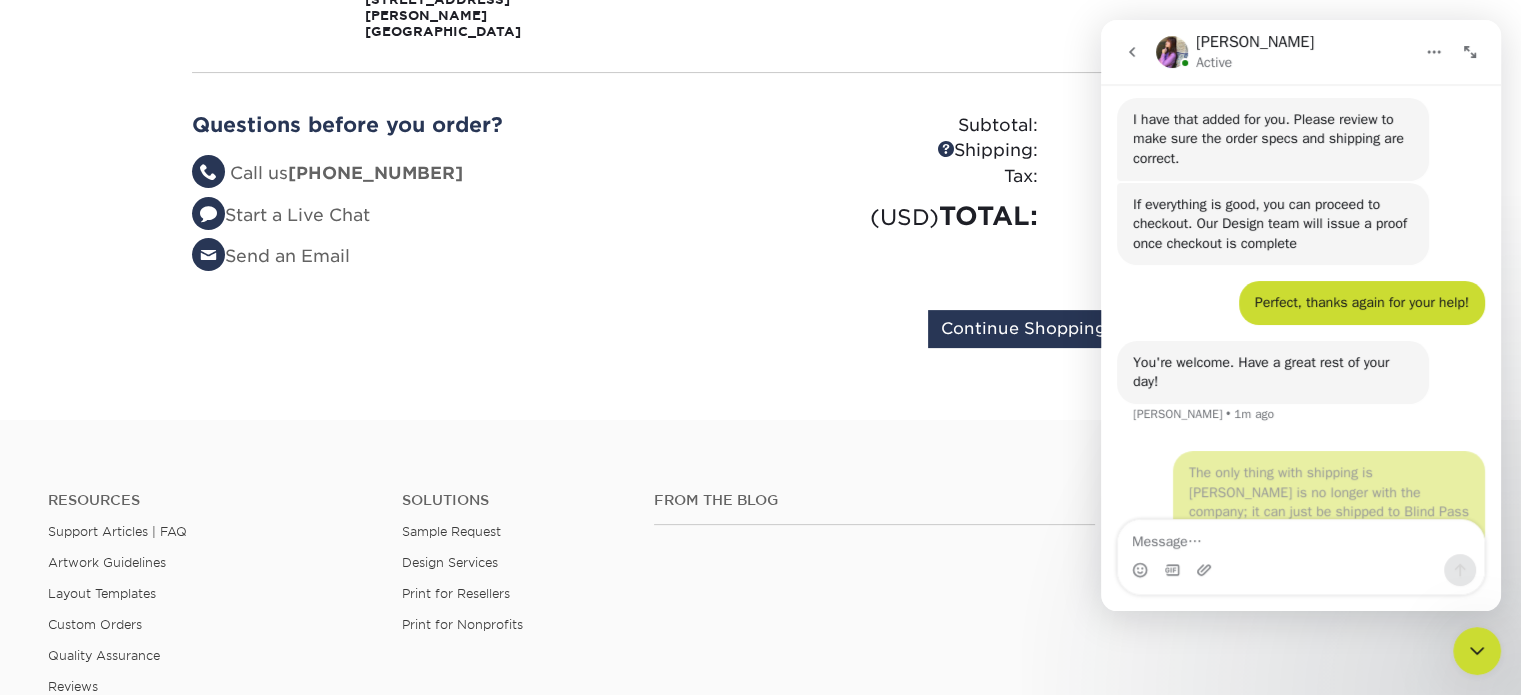 scroll, scrollTop: 2, scrollLeft: 0, axis: vertical 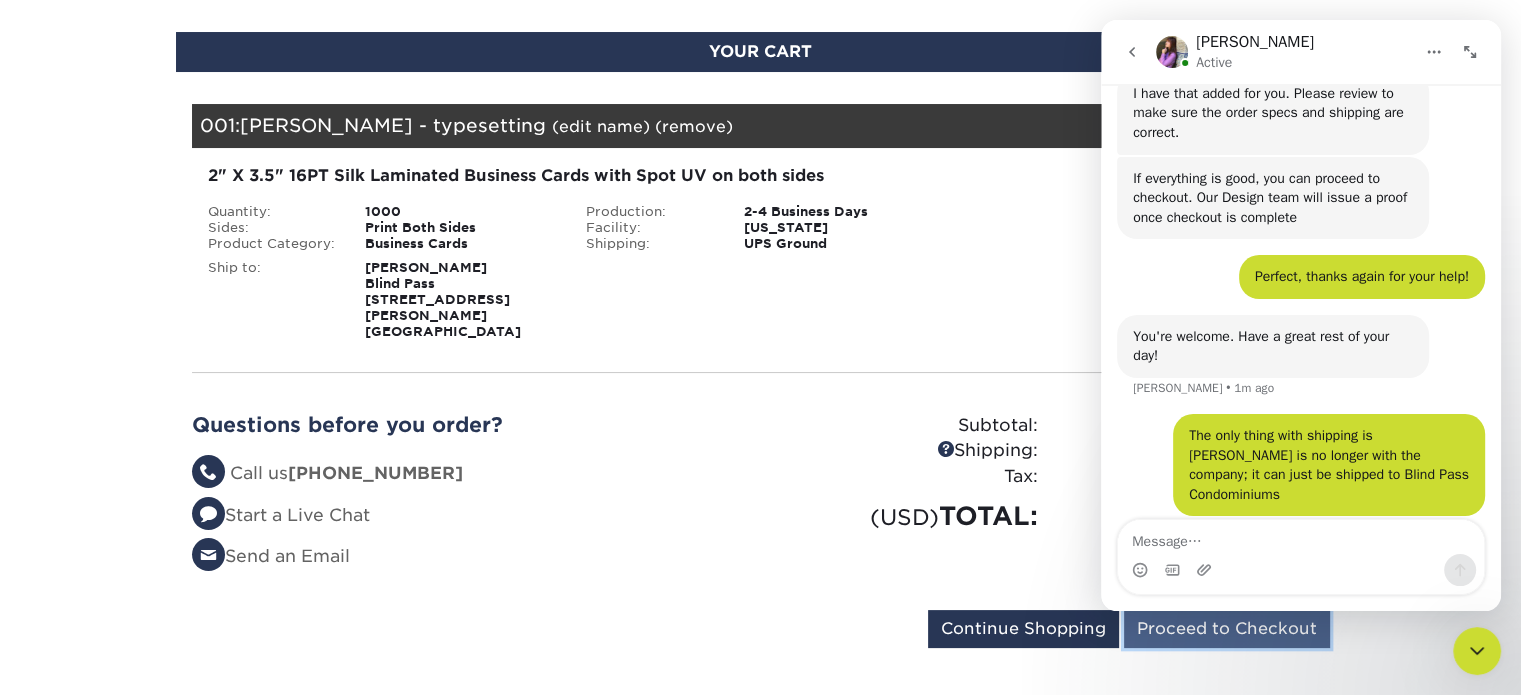 click on "Proceed to Checkout" at bounding box center (1227, 629) 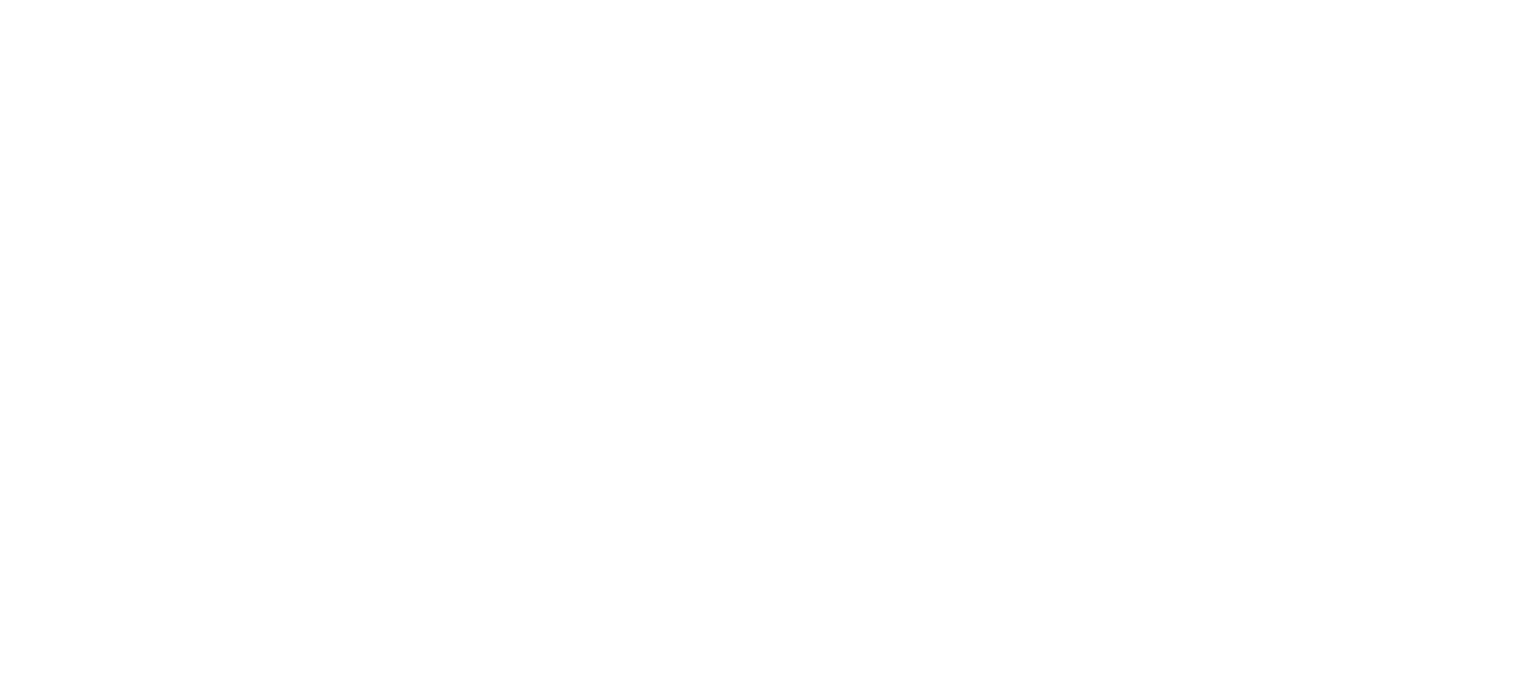 scroll, scrollTop: 0, scrollLeft: 0, axis: both 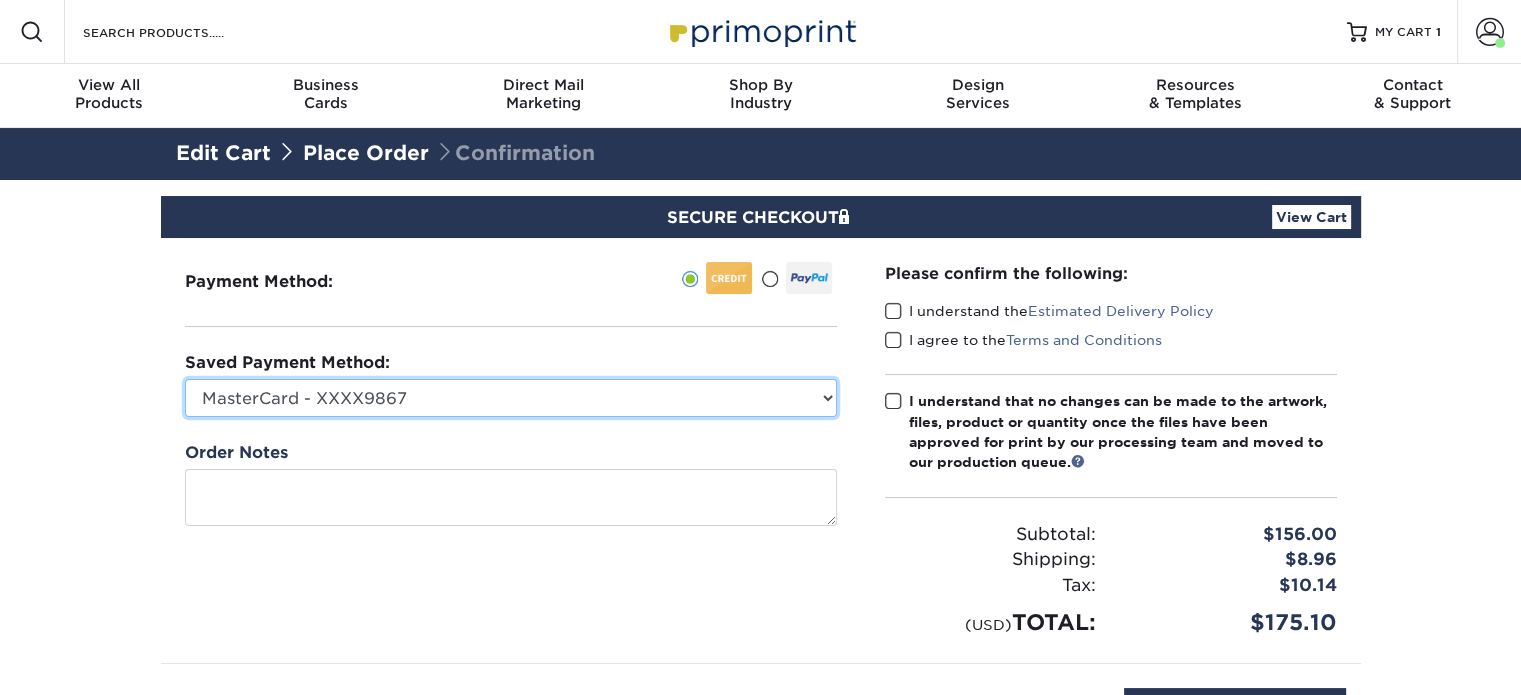 click on "MasterCard - XXXX9867 Visa - XXXX9288 Visa - XXXX8245 New Credit Card" at bounding box center (511, 398) 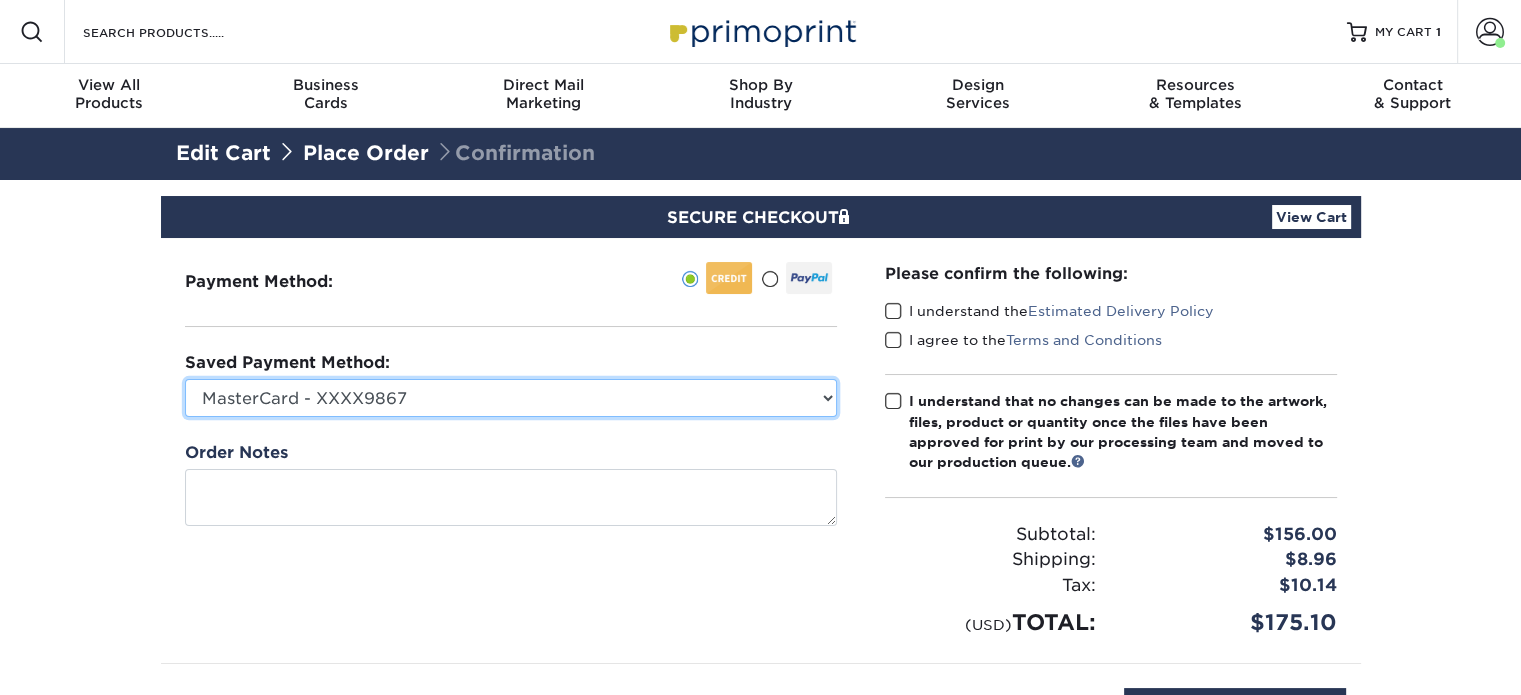 select on "74821" 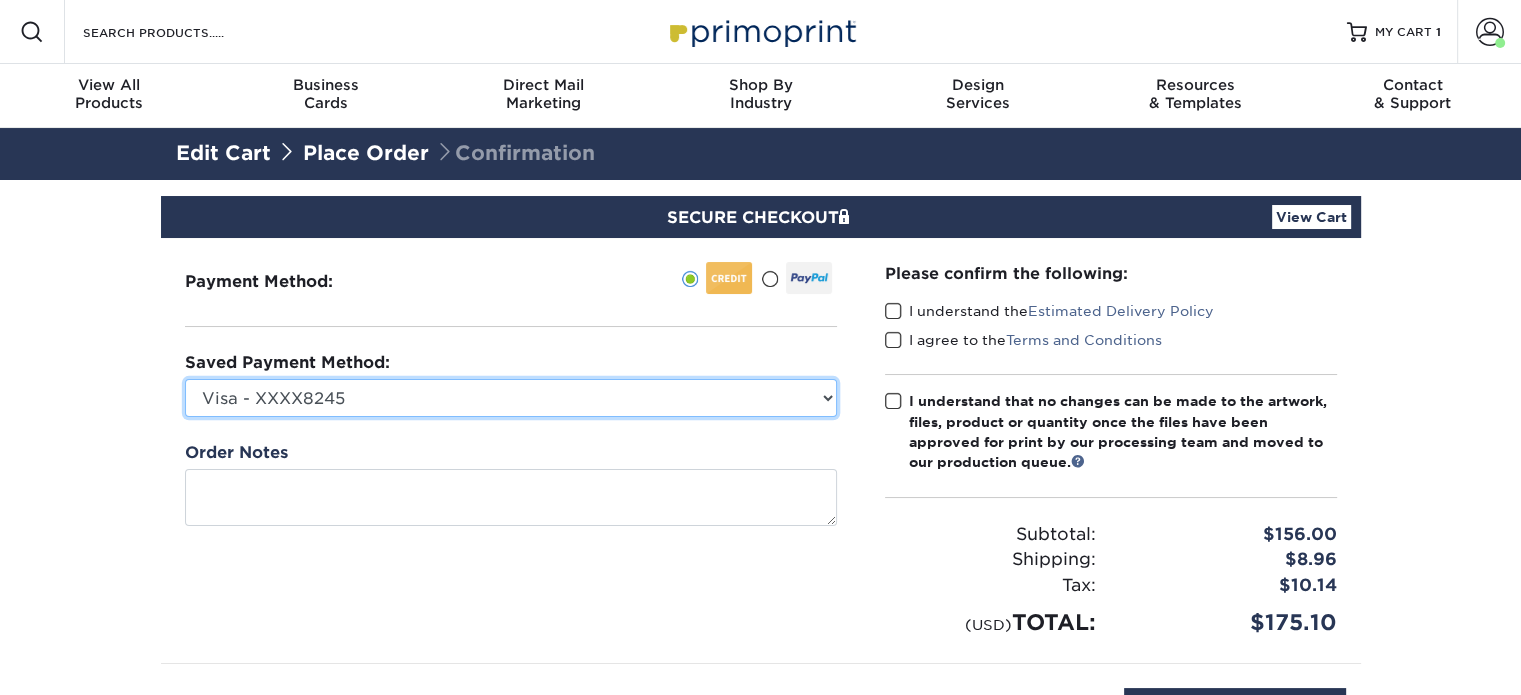 click on "MasterCard - XXXX9867 Visa - XXXX9288 Visa - XXXX8245 New Credit Card" at bounding box center (511, 398) 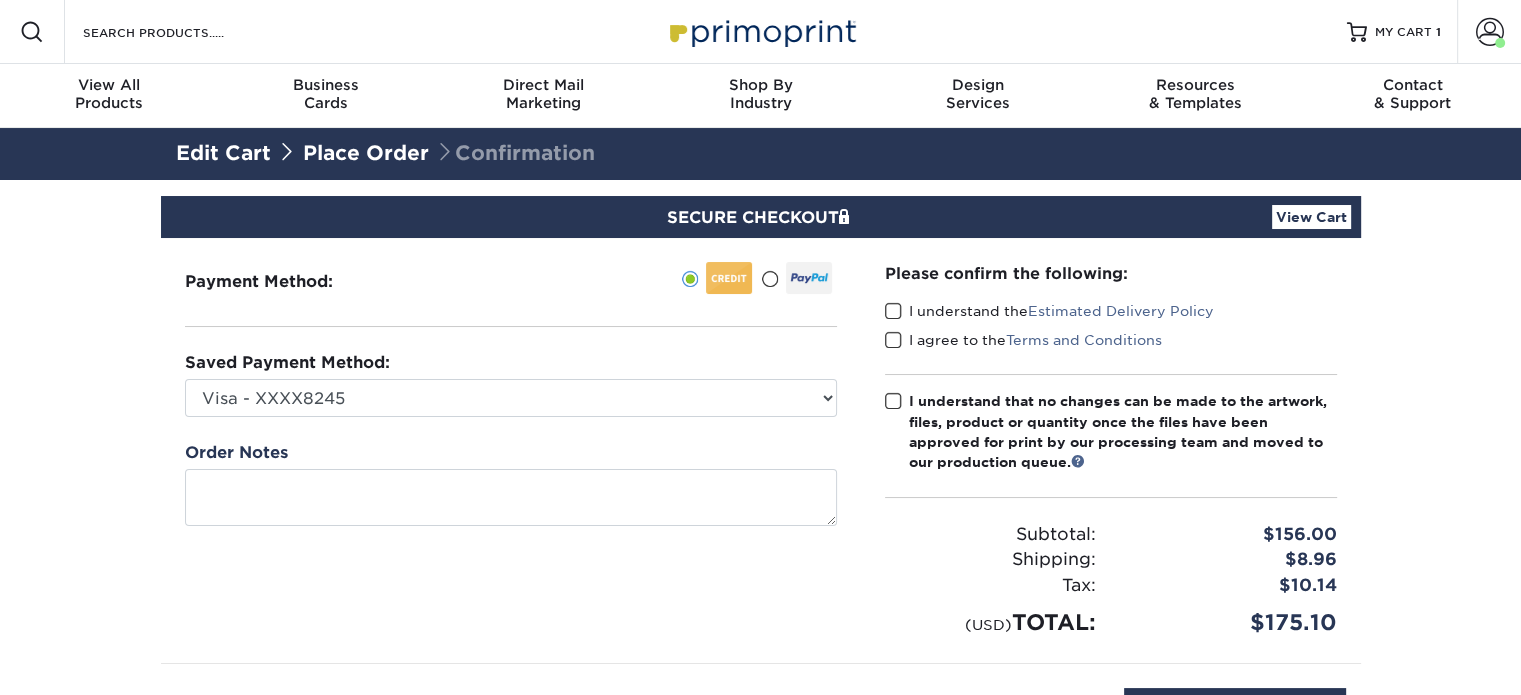 click at bounding box center [893, 311] 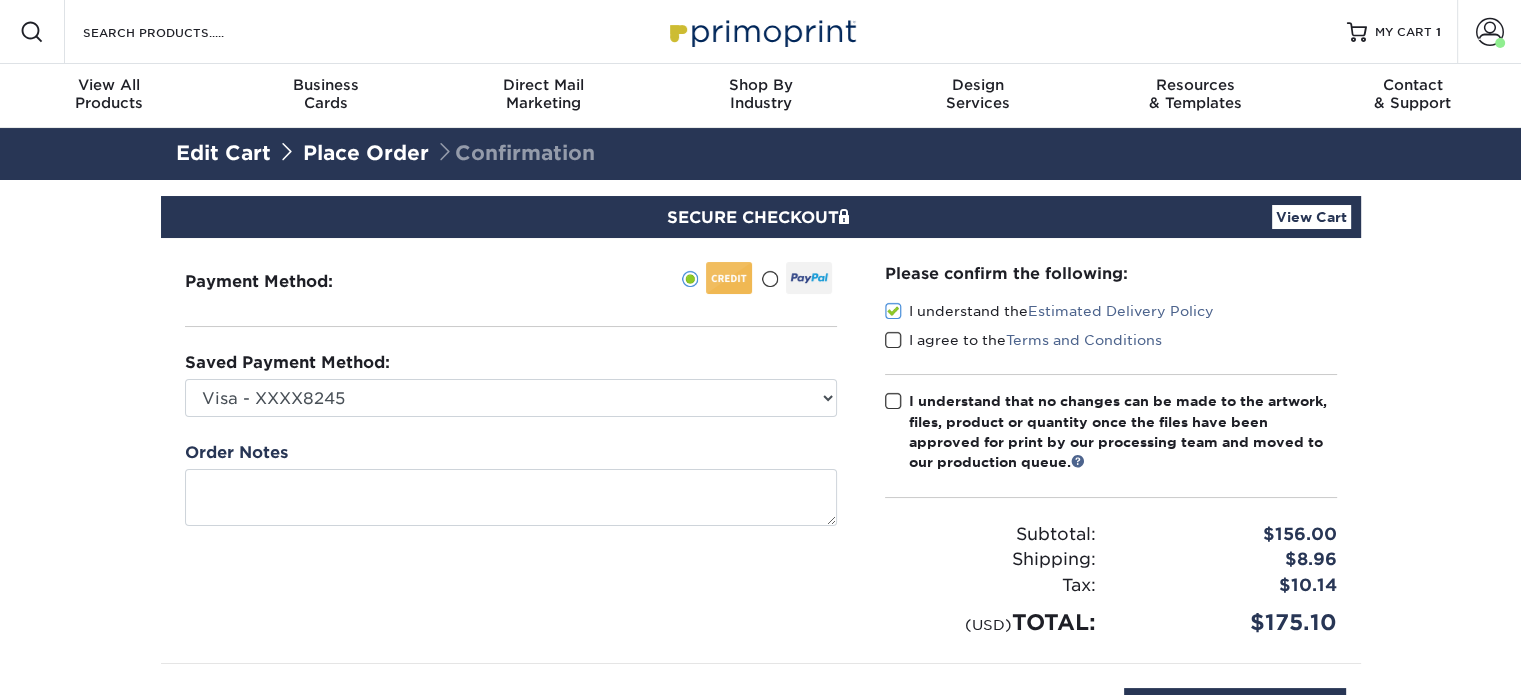 click at bounding box center [893, 340] 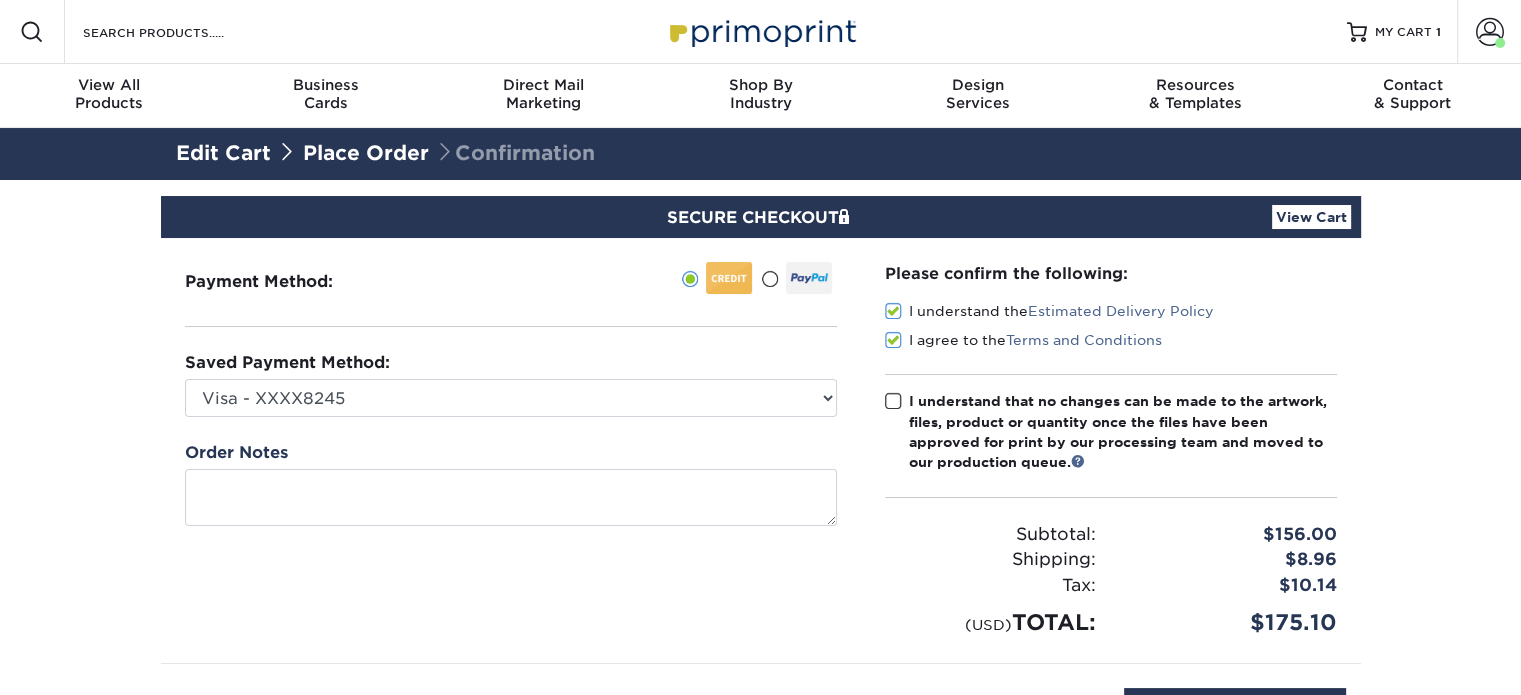 click at bounding box center (893, 401) 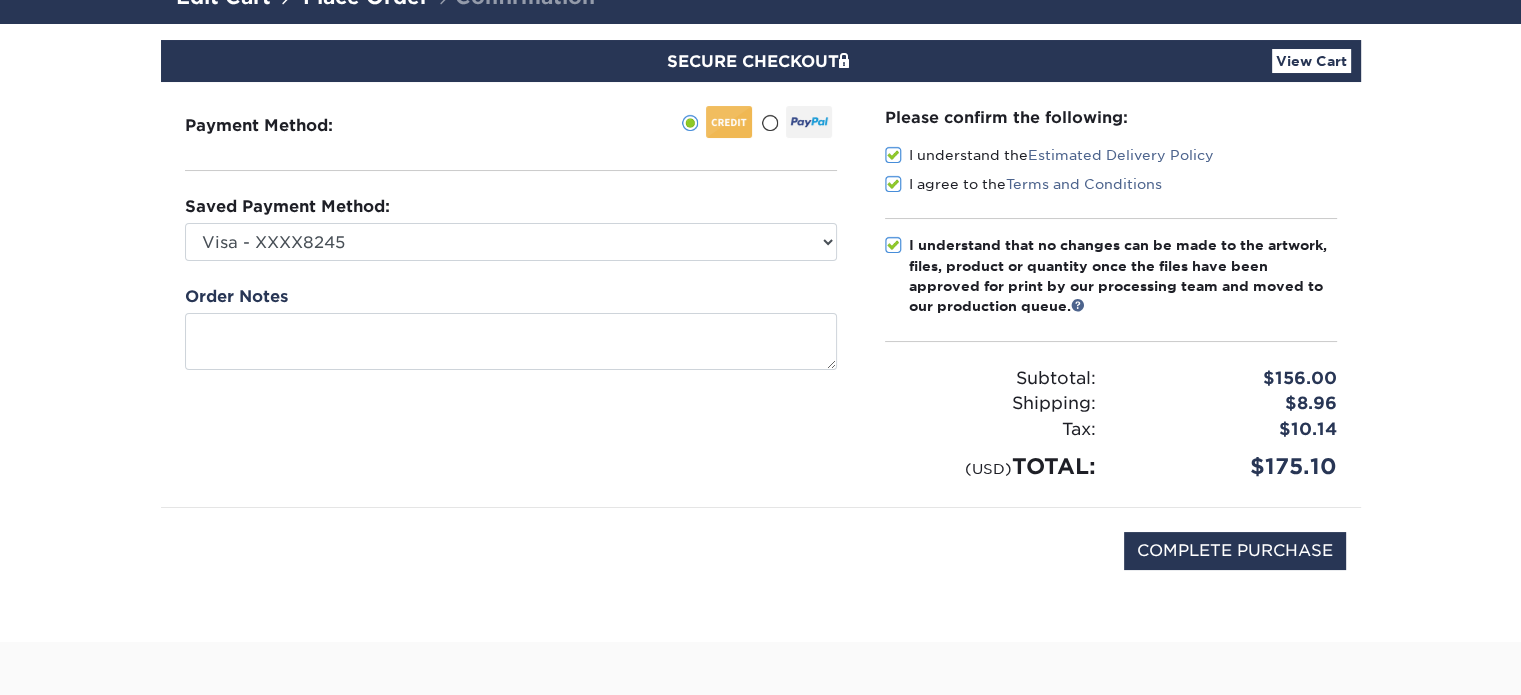 scroll, scrollTop: 200, scrollLeft: 0, axis: vertical 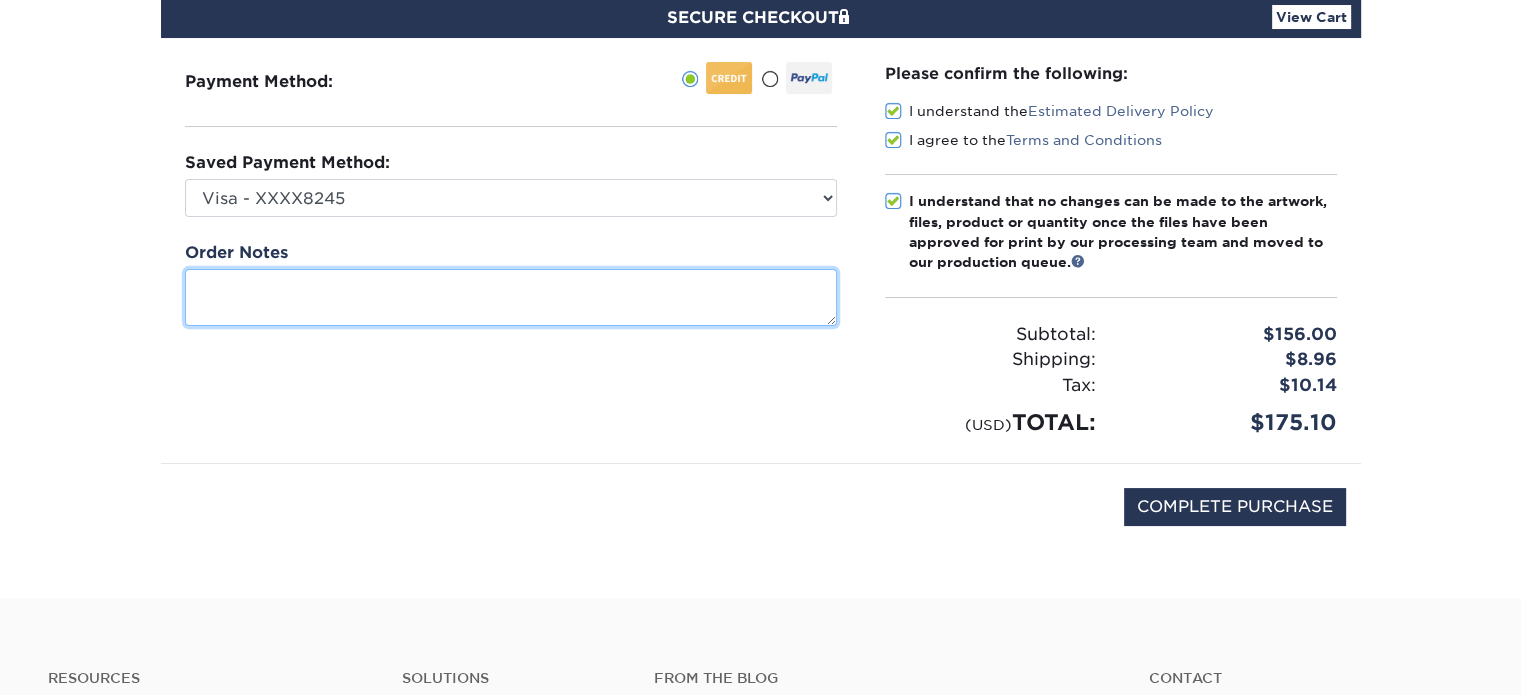 click at bounding box center (511, 297) 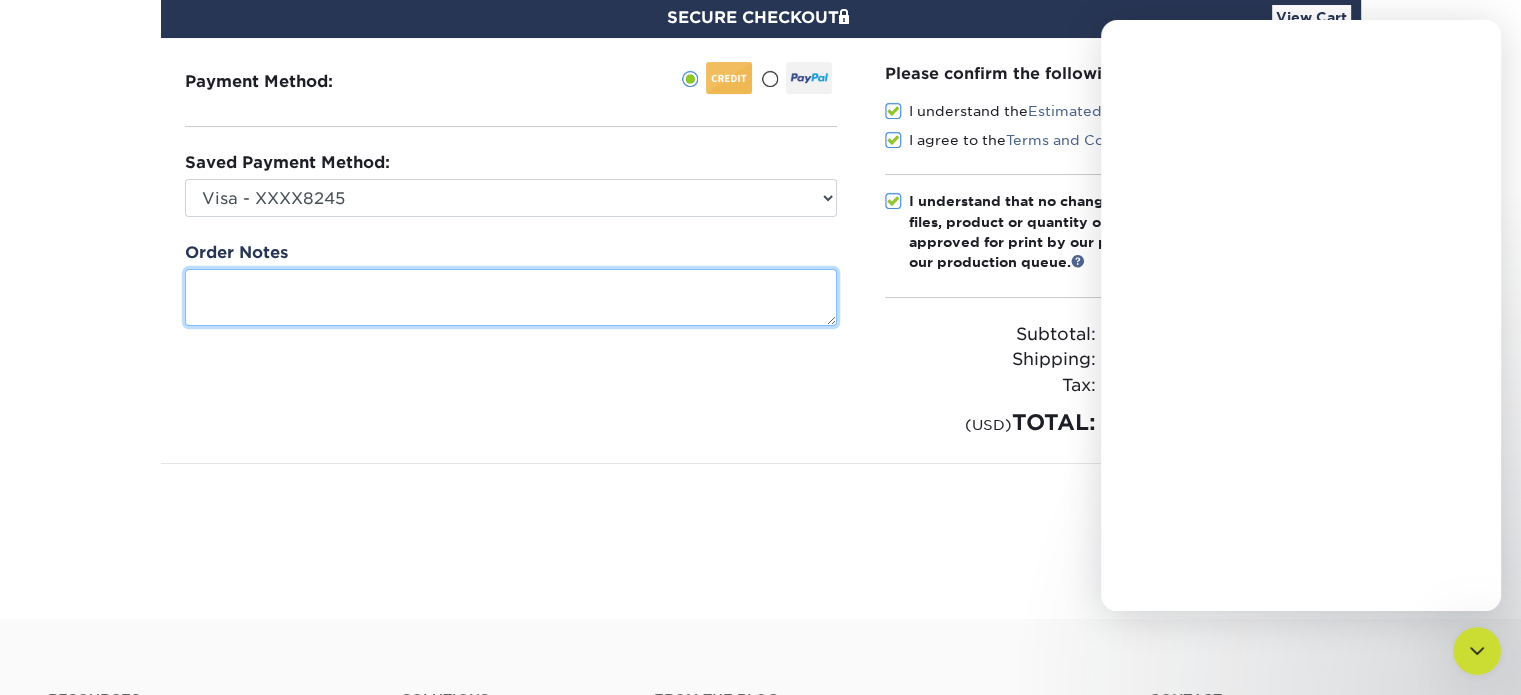 scroll, scrollTop: 0, scrollLeft: 0, axis: both 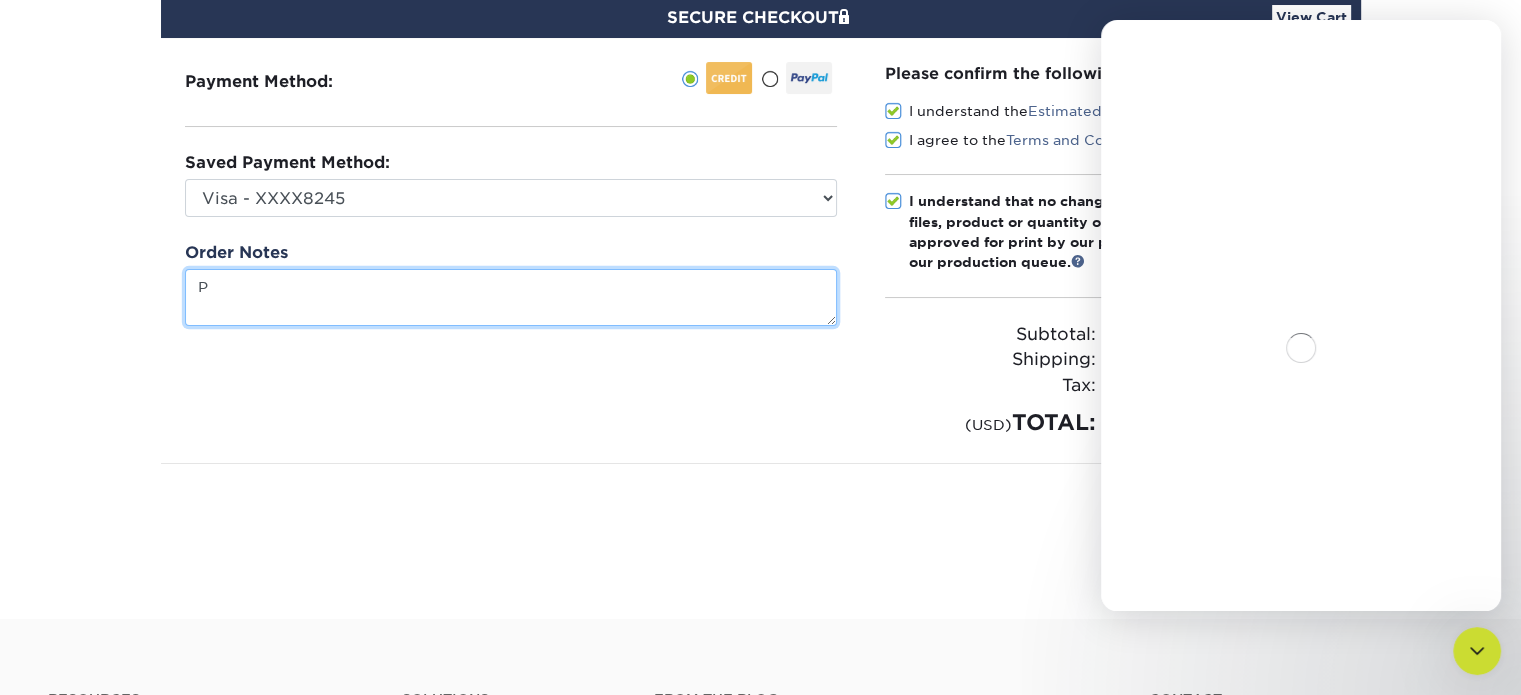 type on "P" 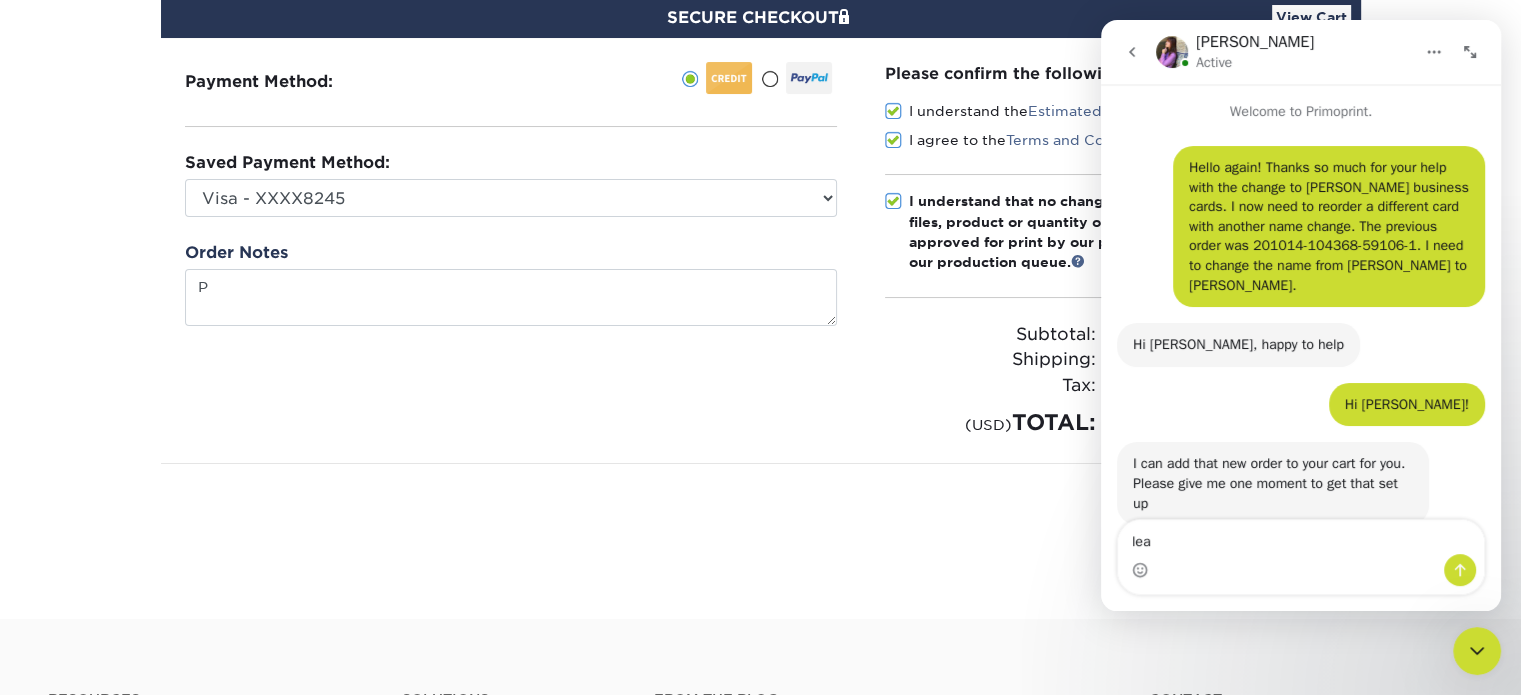 scroll, scrollTop: 119, scrollLeft: 0, axis: vertical 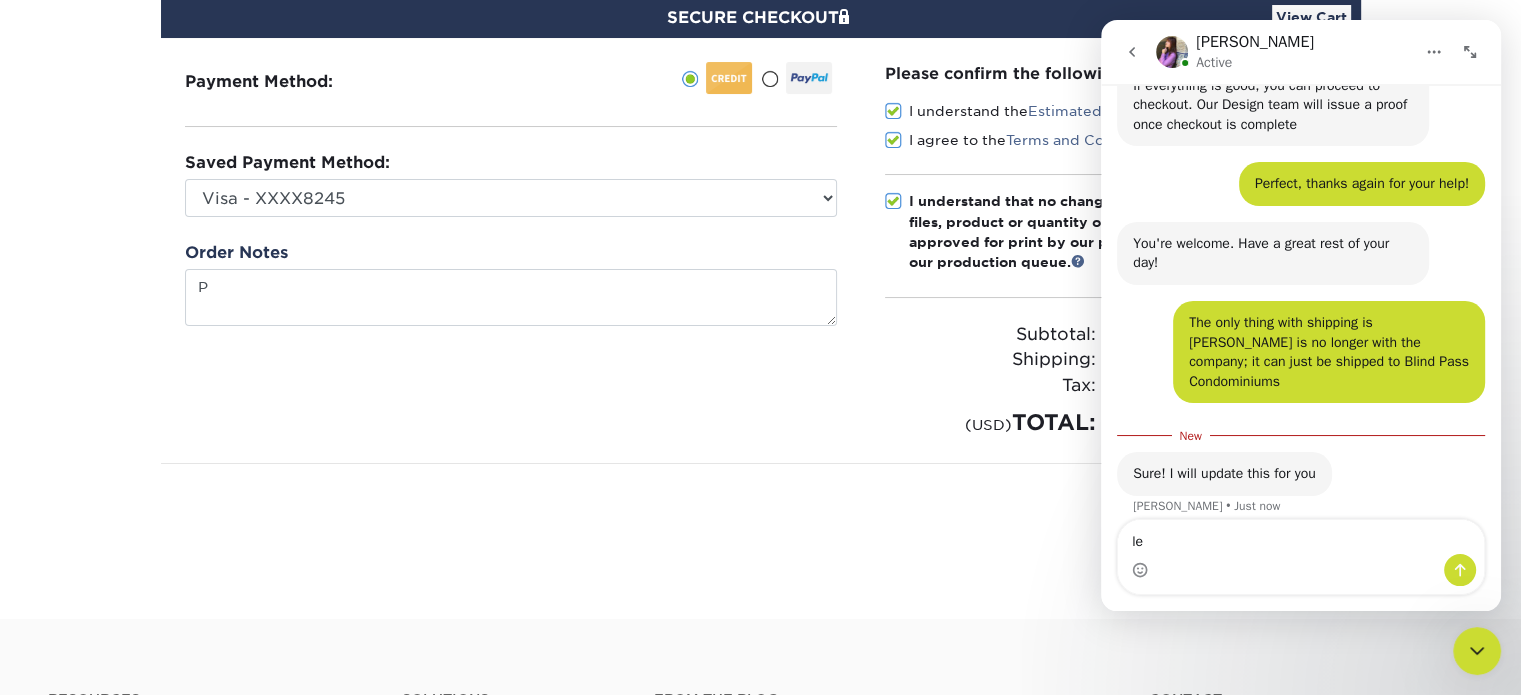 type on "l" 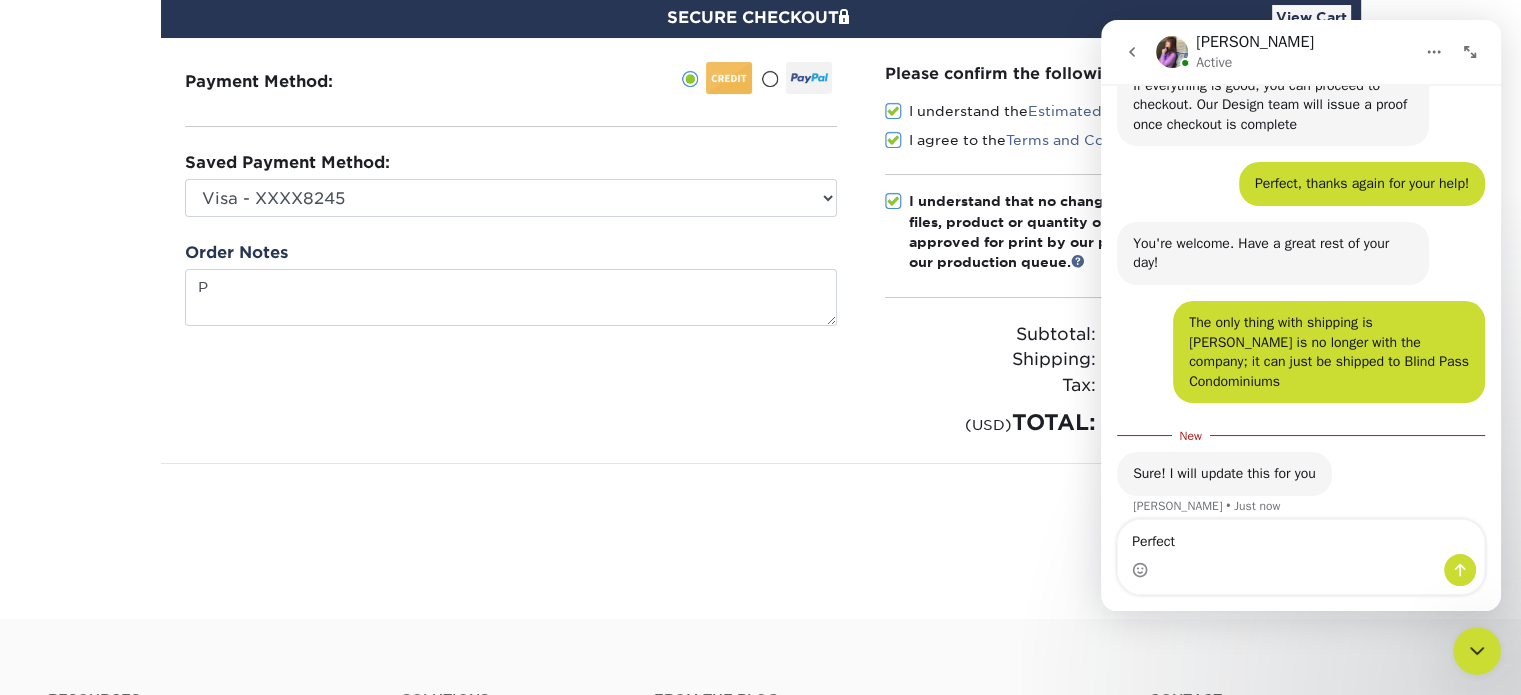 type on "Perfect!" 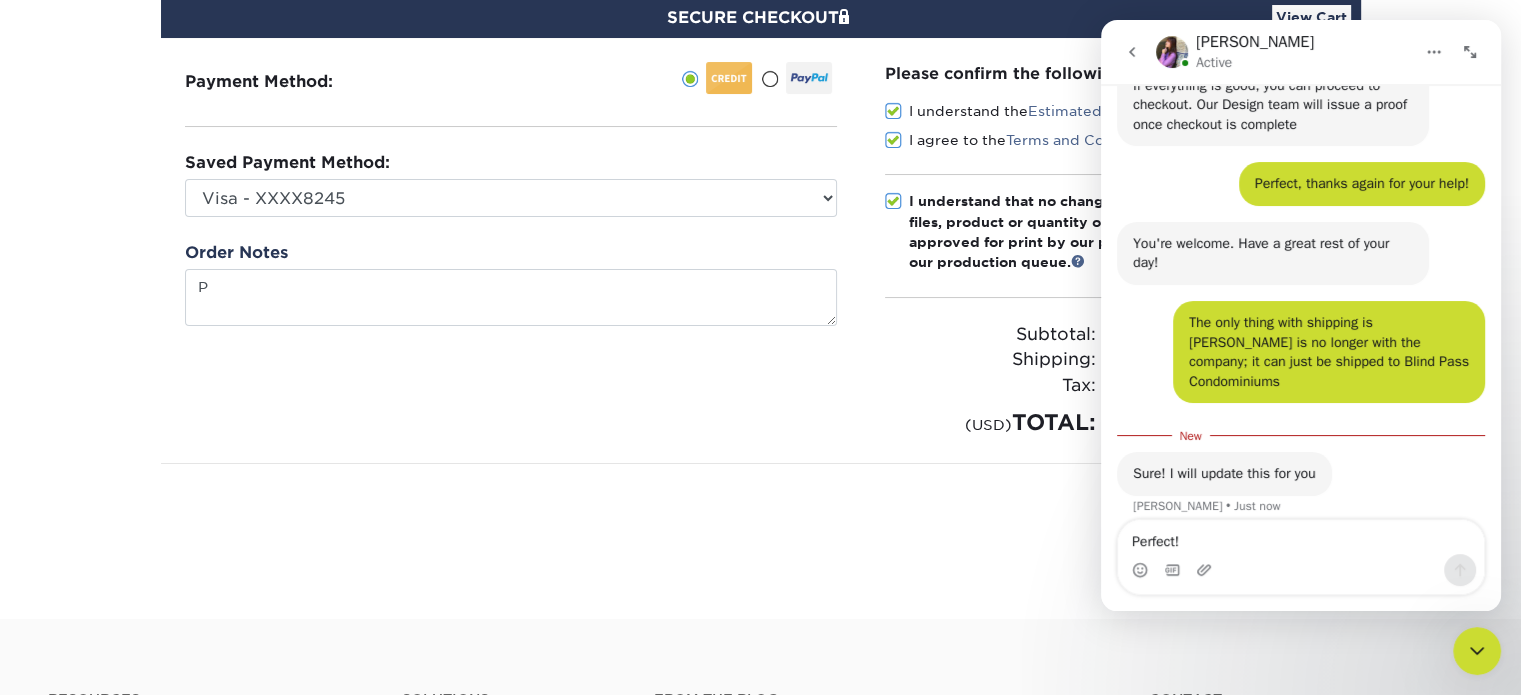 type 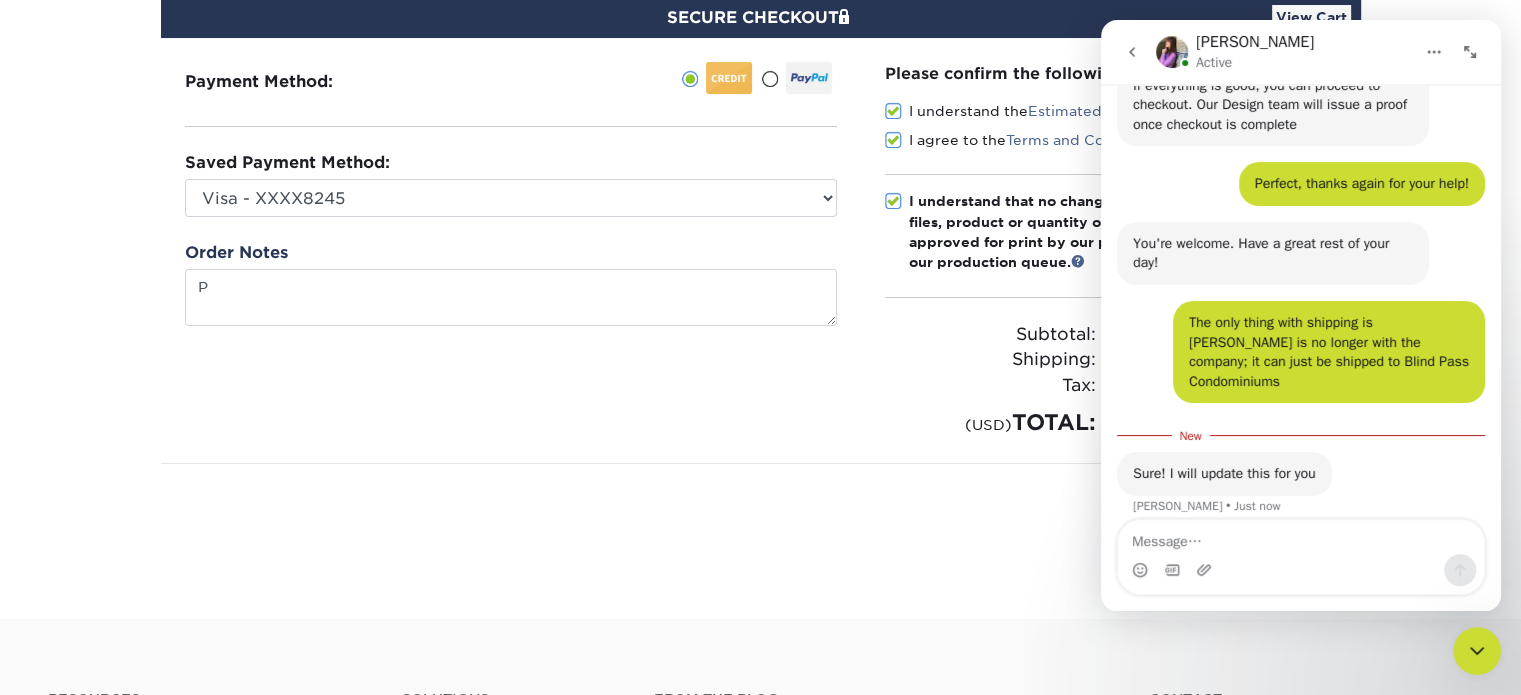 scroll, scrollTop: 2, scrollLeft: 0, axis: vertical 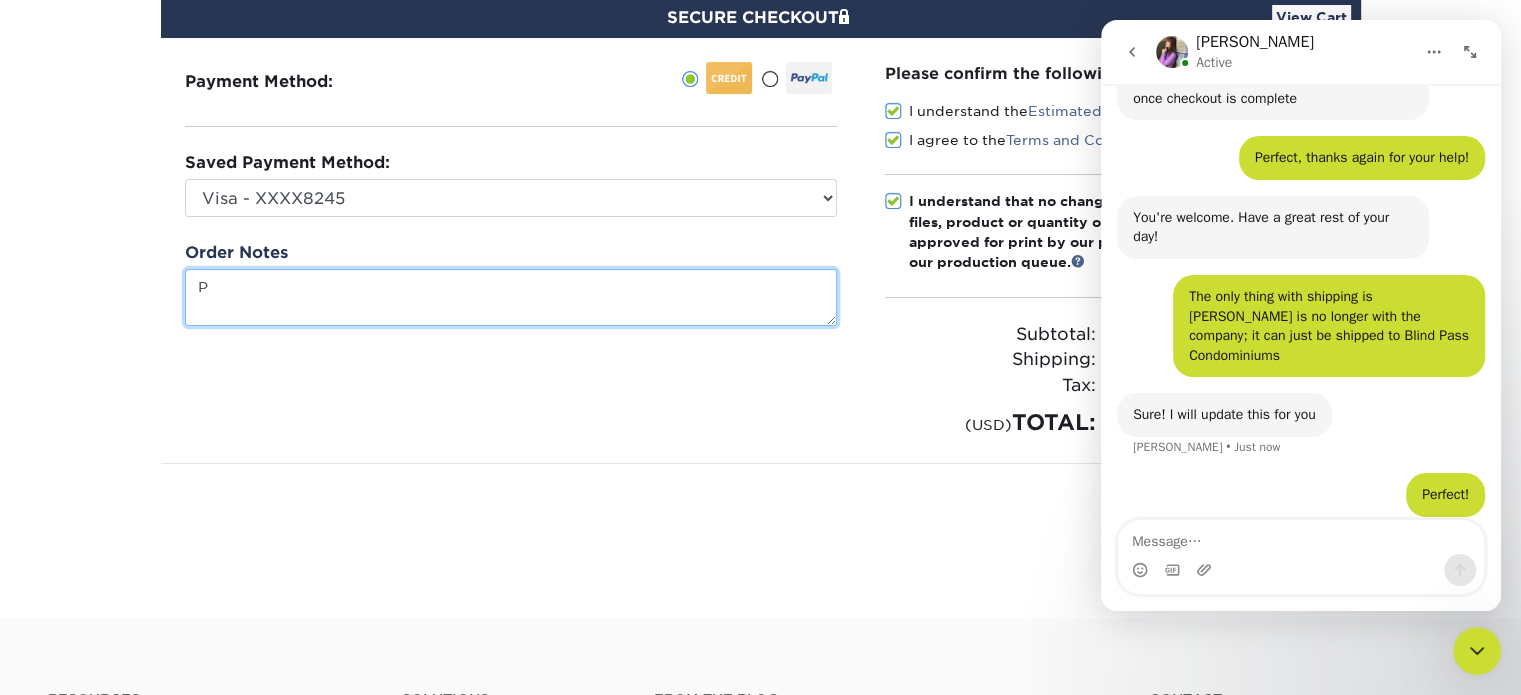 click on "P" at bounding box center [511, 297] 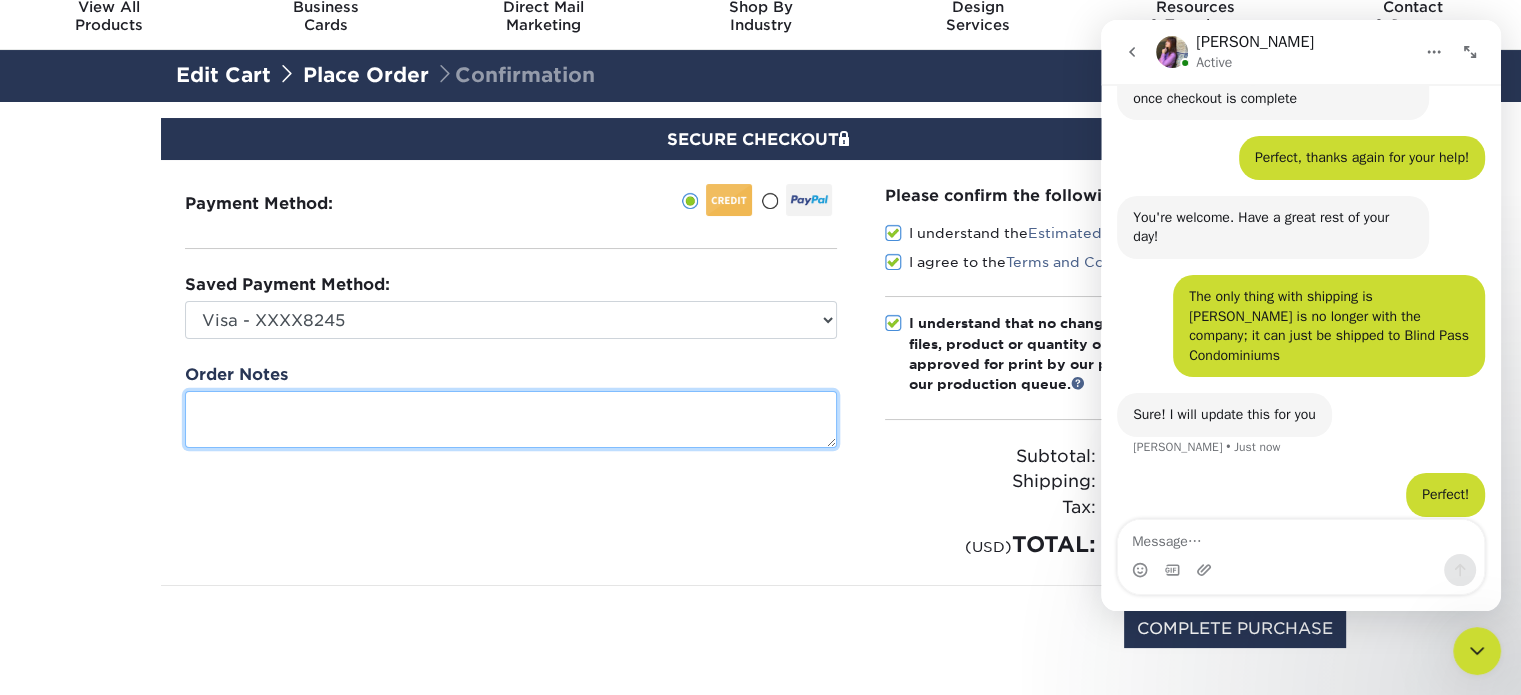 scroll, scrollTop: 100, scrollLeft: 0, axis: vertical 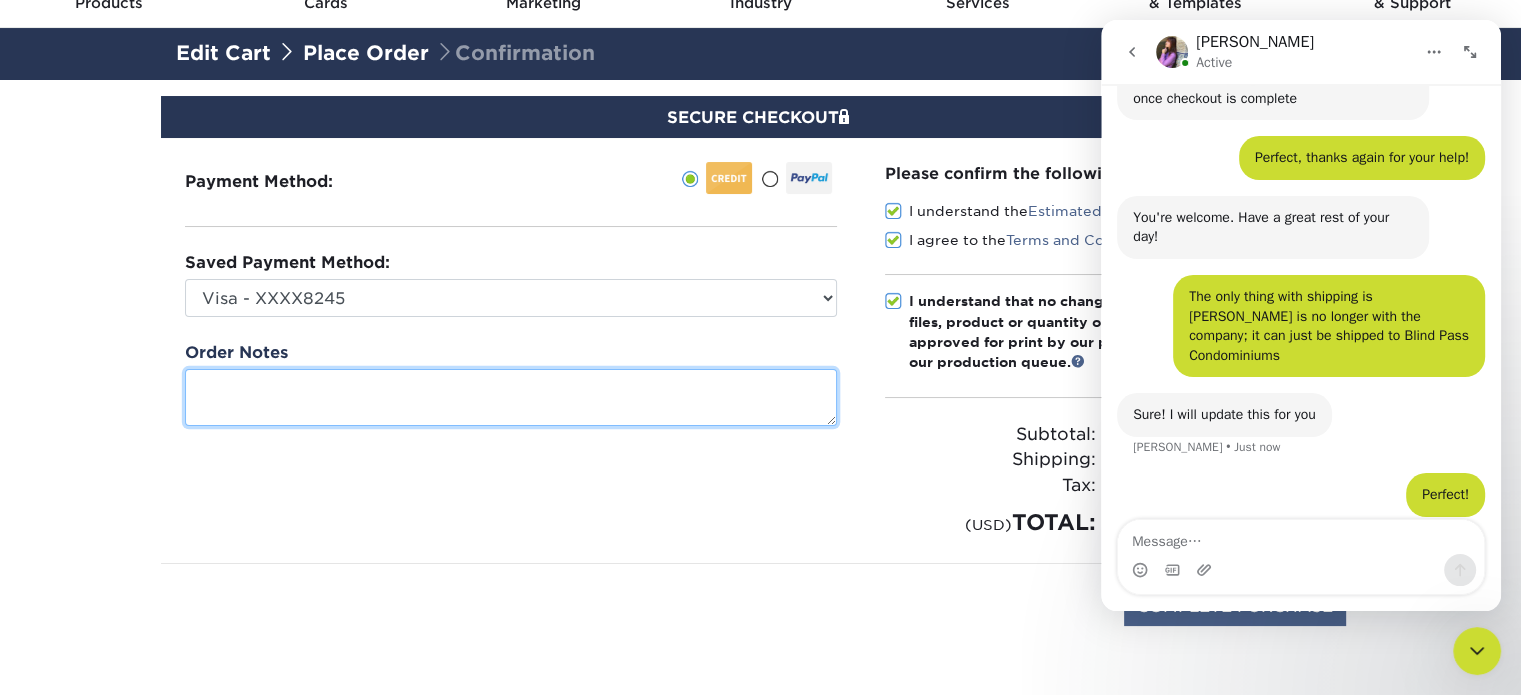 type 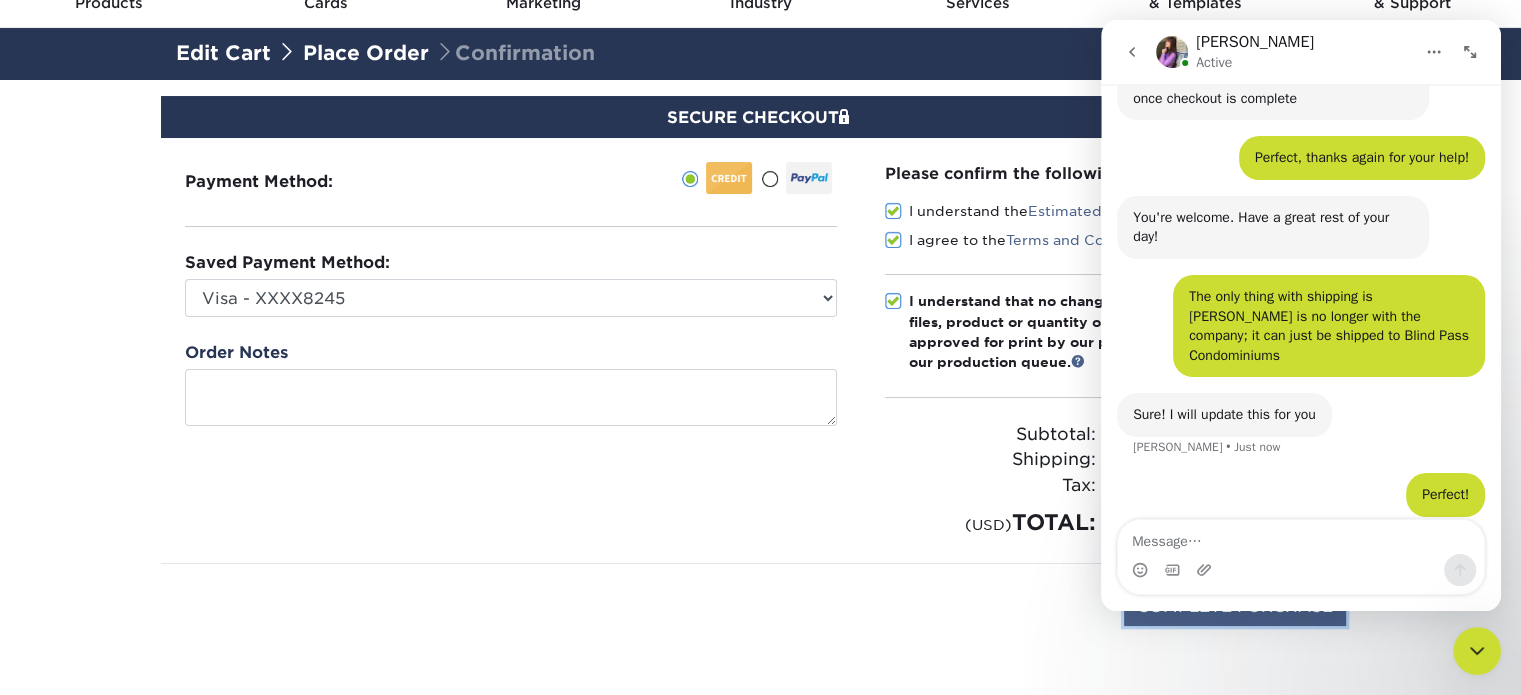 click on "COMPLETE PURCHASE" at bounding box center [1235, 607] 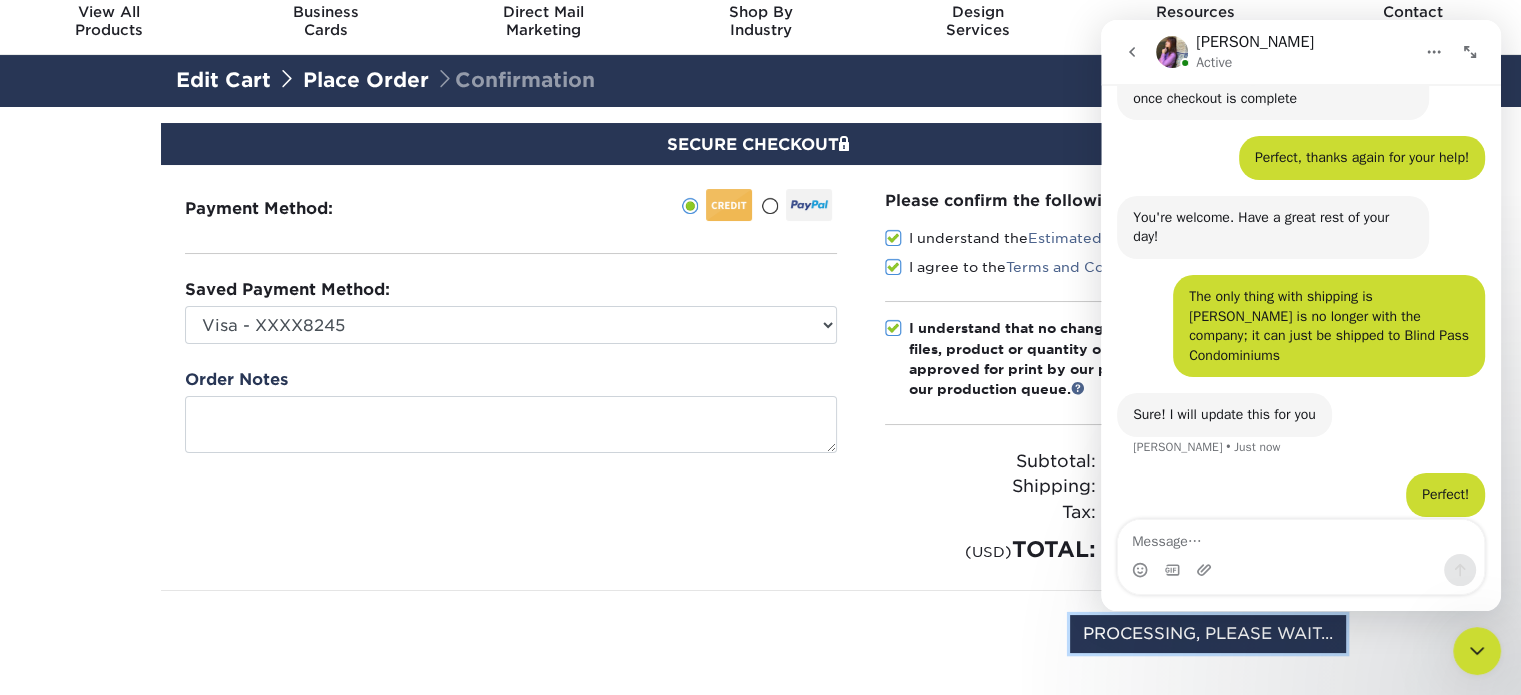scroll, scrollTop: 0, scrollLeft: 0, axis: both 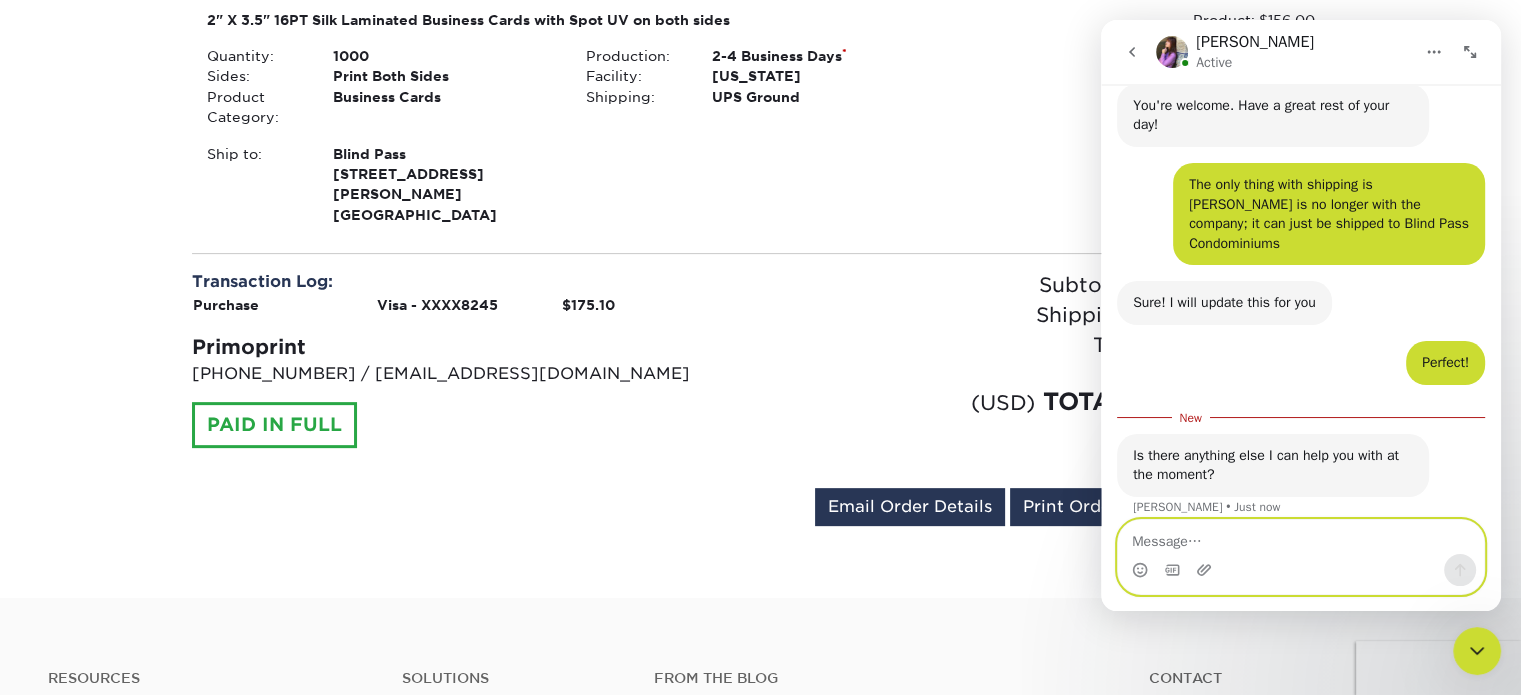 click at bounding box center [1301, 537] 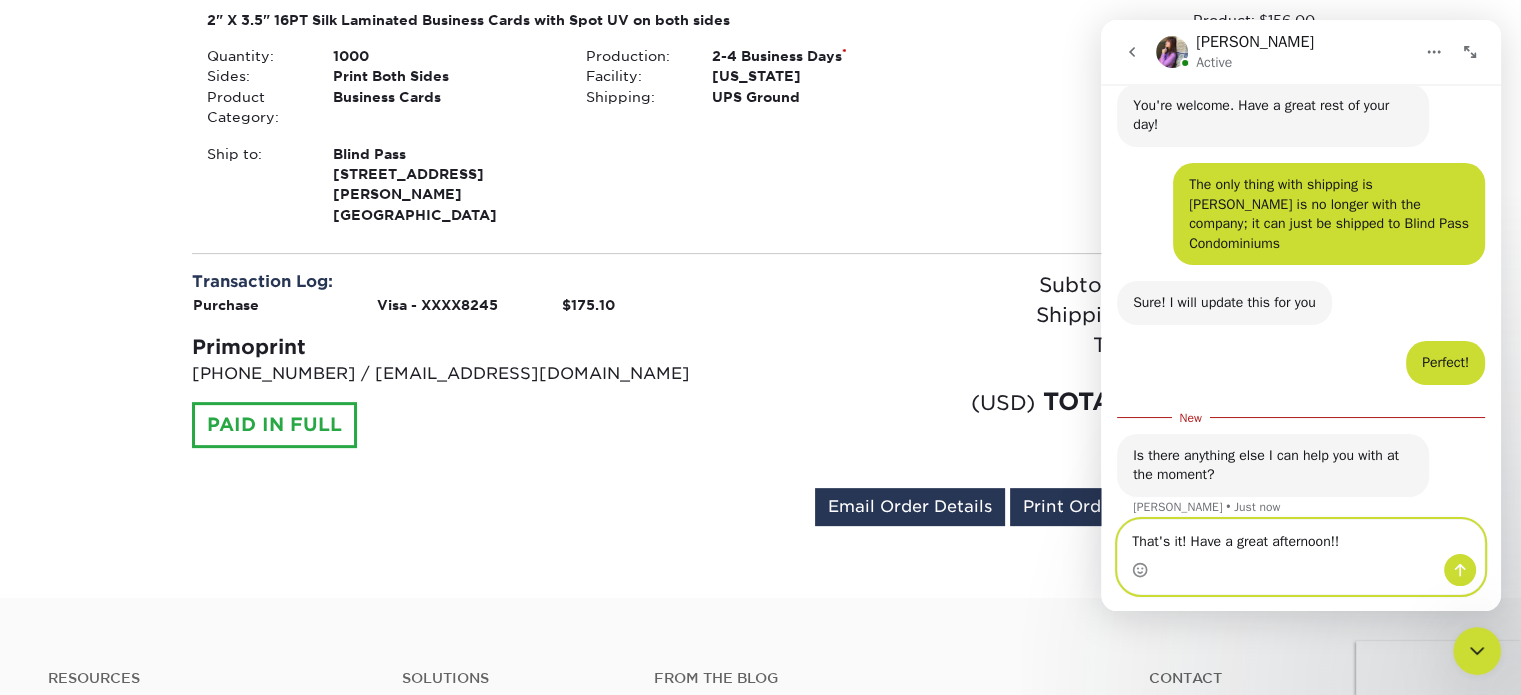 type on "That's it! Have a great afternoon!!!" 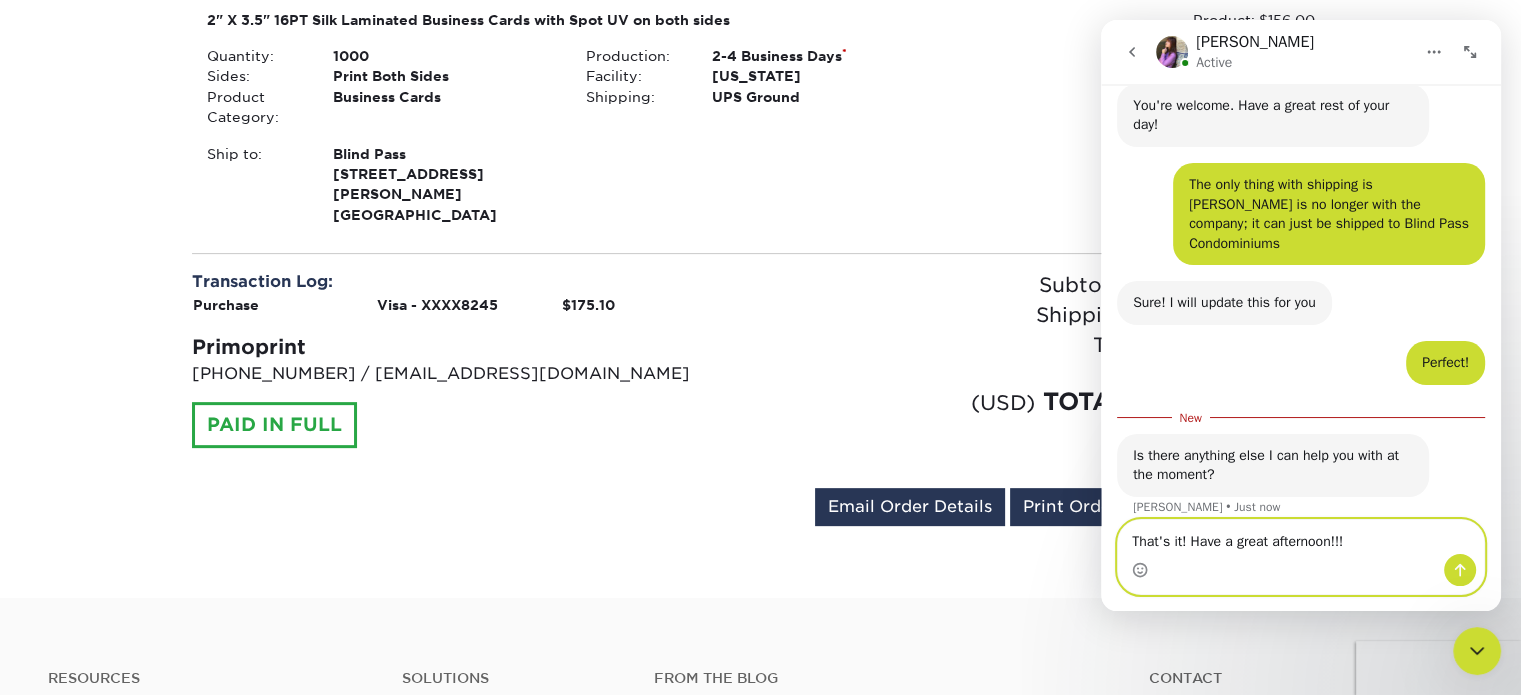type 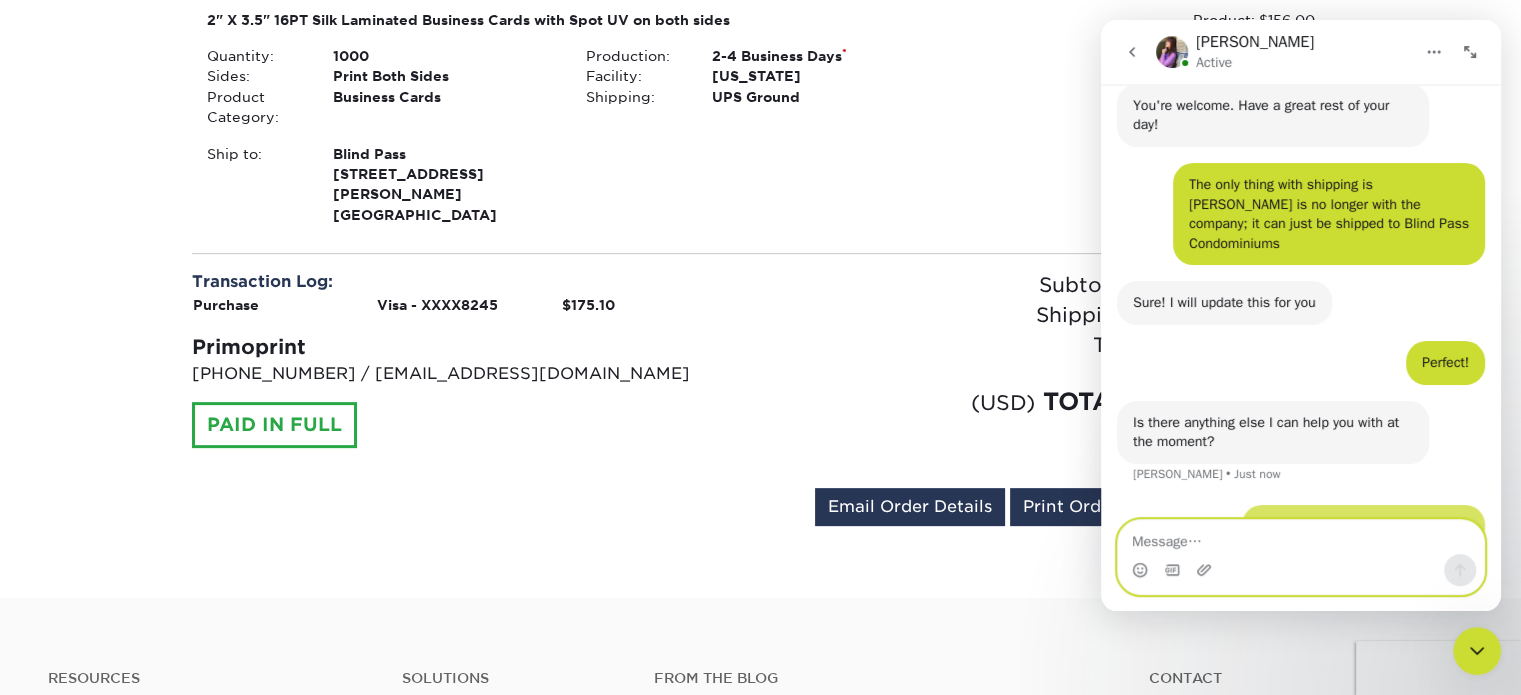 scroll, scrollTop: 784, scrollLeft: 0, axis: vertical 